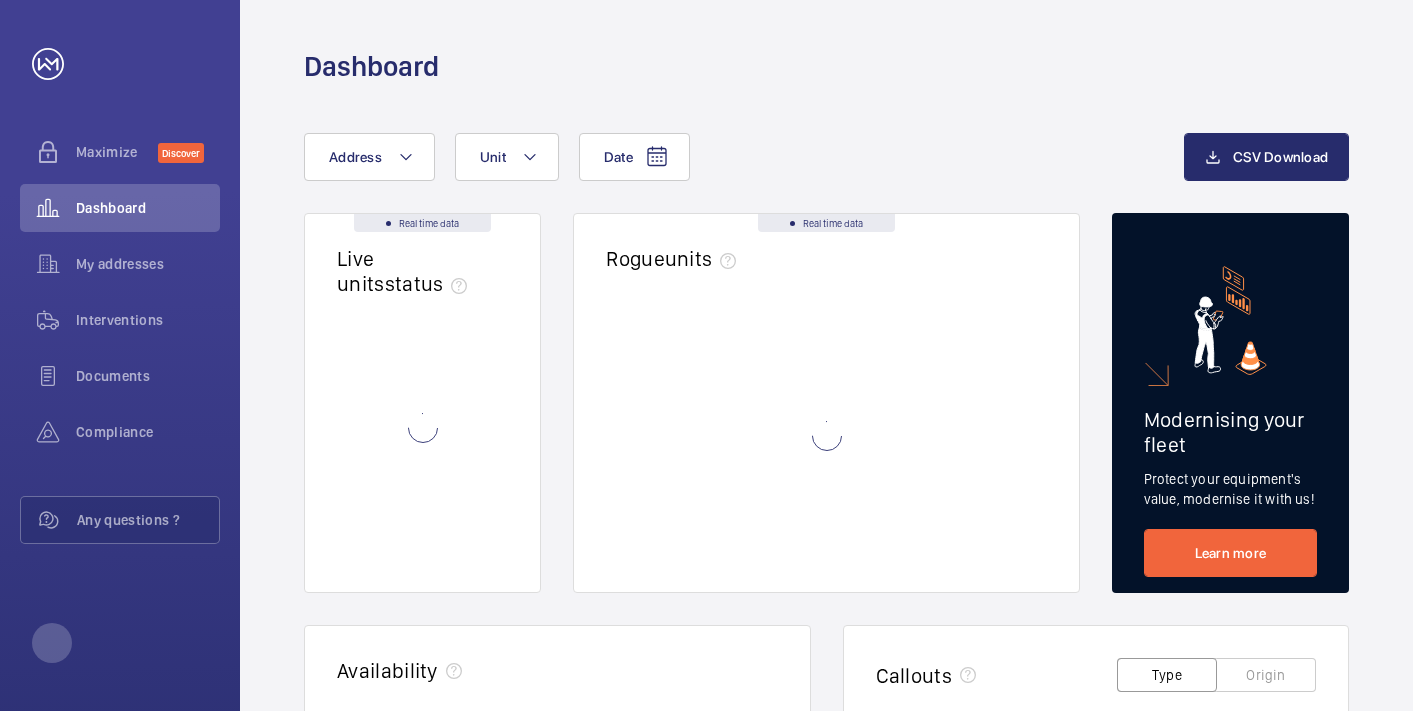 scroll, scrollTop: 0, scrollLeft: 0, axis: both 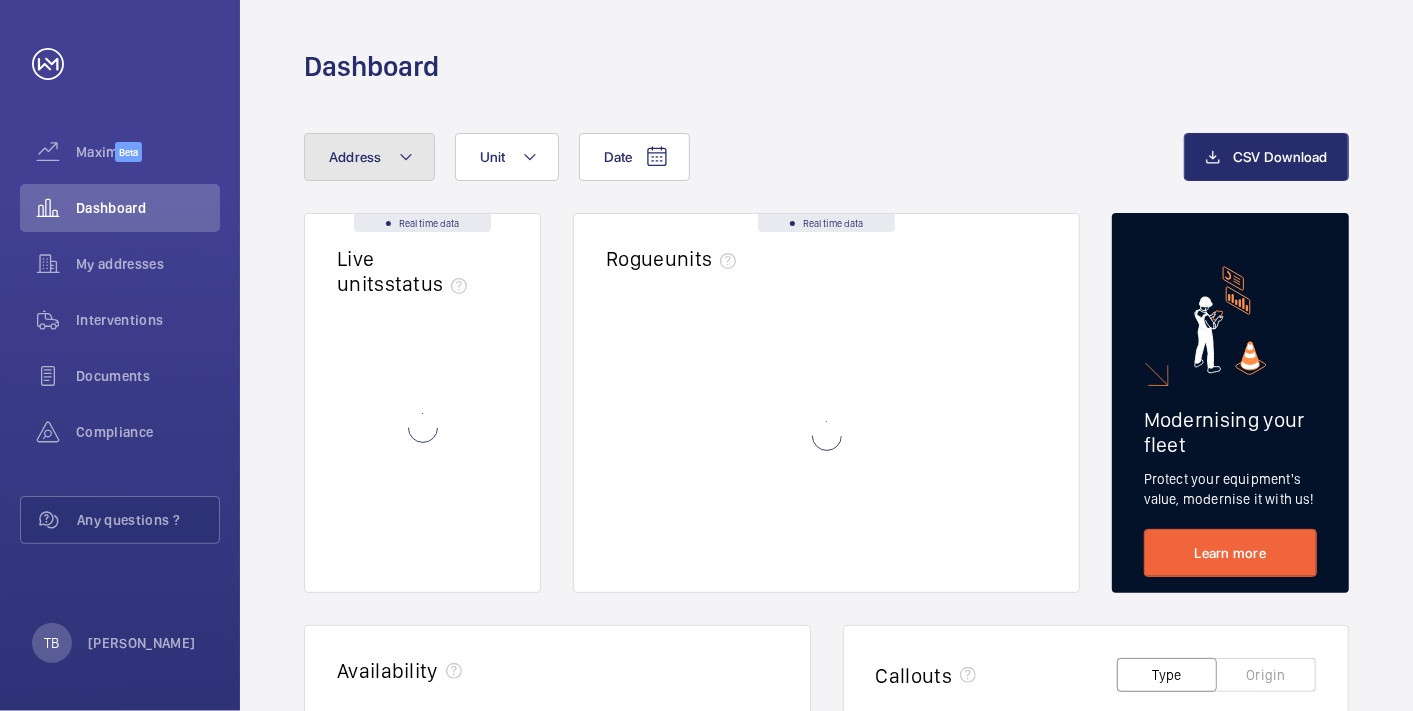 click on "Address" 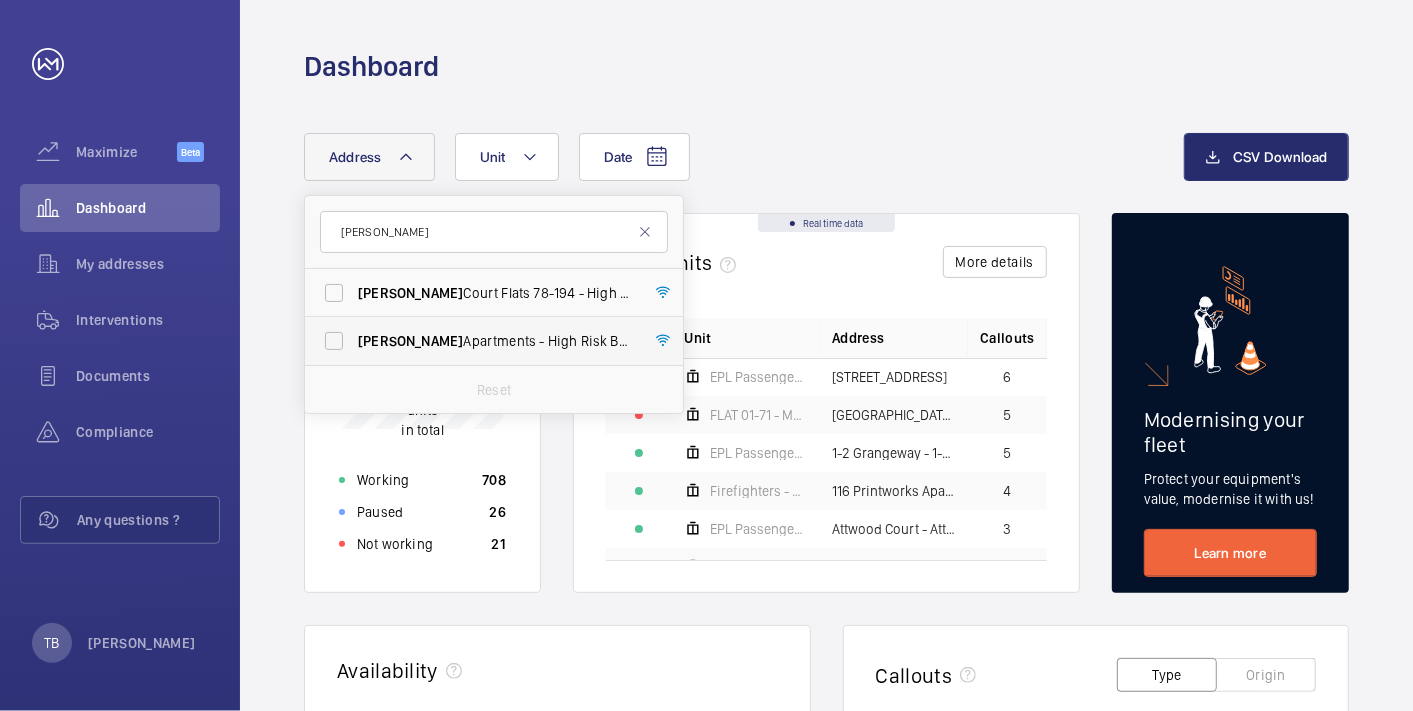 type on "rowan" 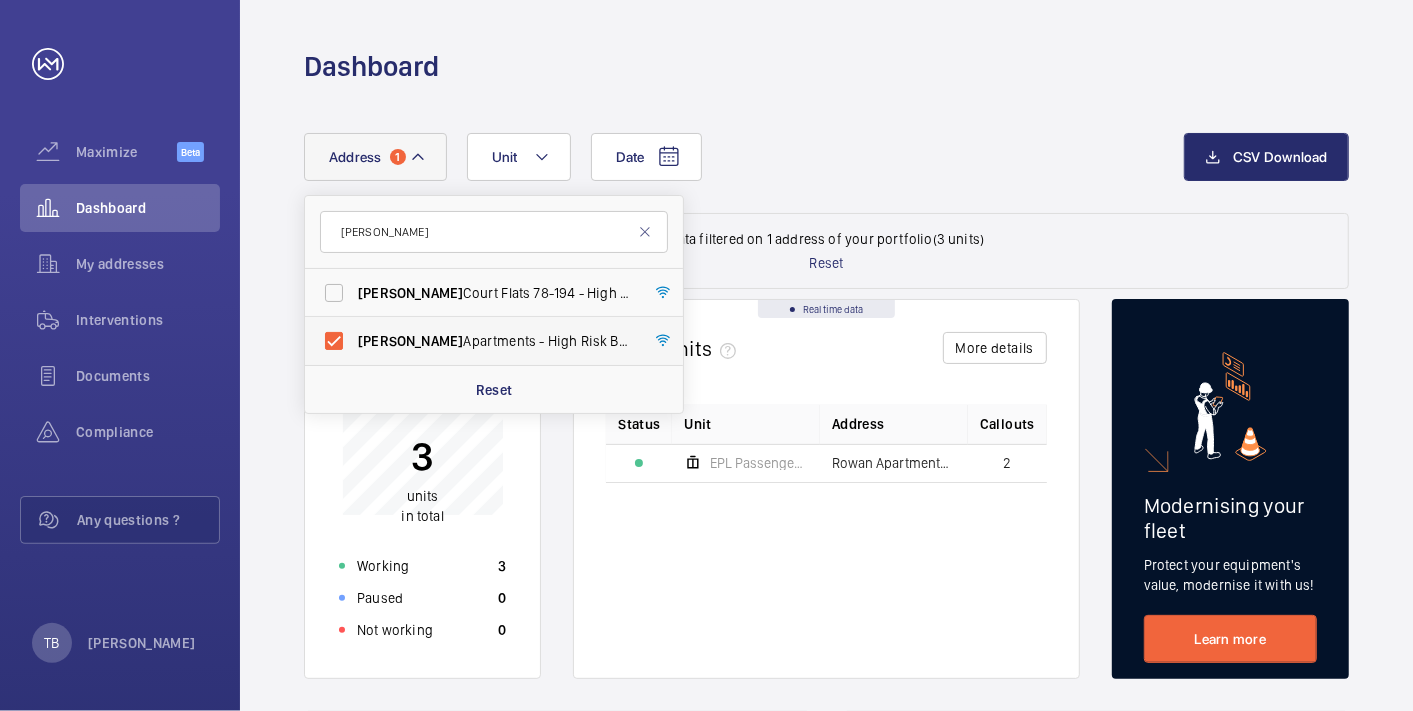 click on "Rowan  Apartments - High Risk Building -  Rowan  Apartments, LONDON N4 1FS" at bounding box center (495, 341) 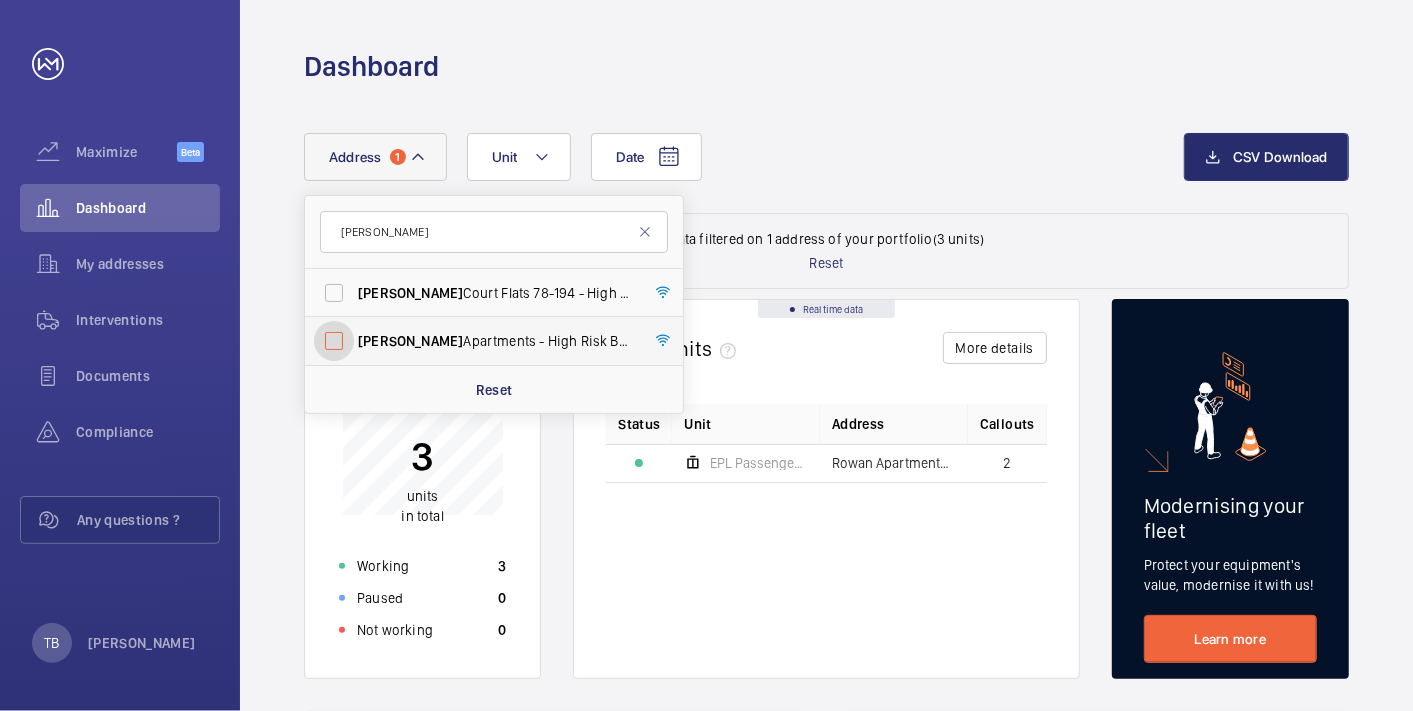checkbox on "false" 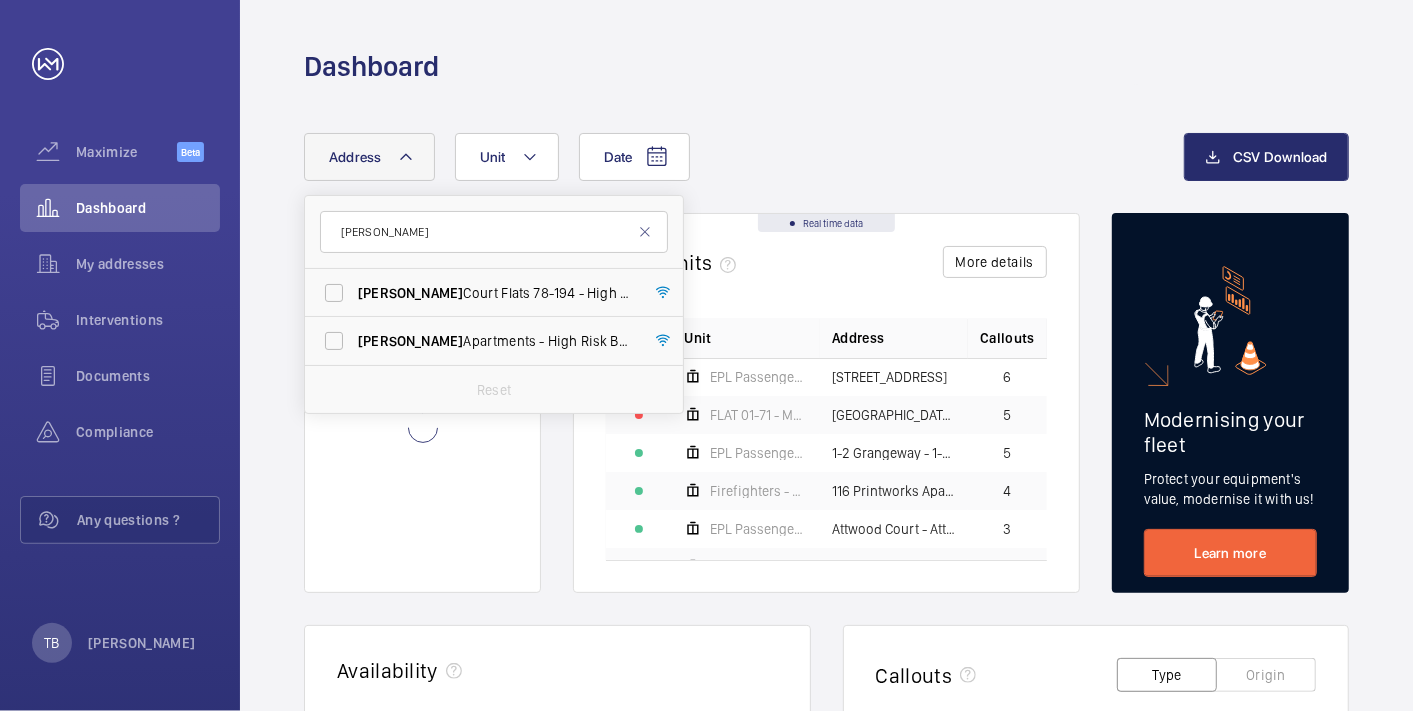 click on "Date Address rowan Rowan  Court Flats 78-194 - High Risk Building -  Rowan  Court Flats 78-194, LONDON SW9 9JL Rowan  Apartments - High Risk Building -  Rowan  Apartments, LONDON N4 1FS Reset Unit CSV Download Real time data Live units  status﻿ Real time data Rogue  units More details Status Unit Address Callouts EPL Passenger Lift 72-101 72-101 Geneva Court - 72-101 Geneva Court 6 FLAT 01-71 - MRL right hand side lift - 10 Floors Sapphire Court - High Risk Building - Sapphire Court 5 EPL Passenger Lift 1-2 Grangeway - 1-2 Grangeway 5 Firefighters - EPL Flats 1-65 No 1 116 Printworks Apartments Flats 1-65 - High Risk Building - 116 Printworks Apartments Flats 1-65 4 EPL Passenger Lift 1 Attwood Court - Attwood Court 3 Firemen - EPL Passenger Lift Melbury House - Melbury House 3 EPL Passenger Lift Cleves Court - High Risk Building - Cleves Court 3 EPL Passenger Lift St Bartholomews Court - St Bartholomews Court 3 Evacuation - EPL No 2 Flats 22-44 Block B 3 EPL Passenger Lift No 1 3 3 Halo Tower - Halo Tower" 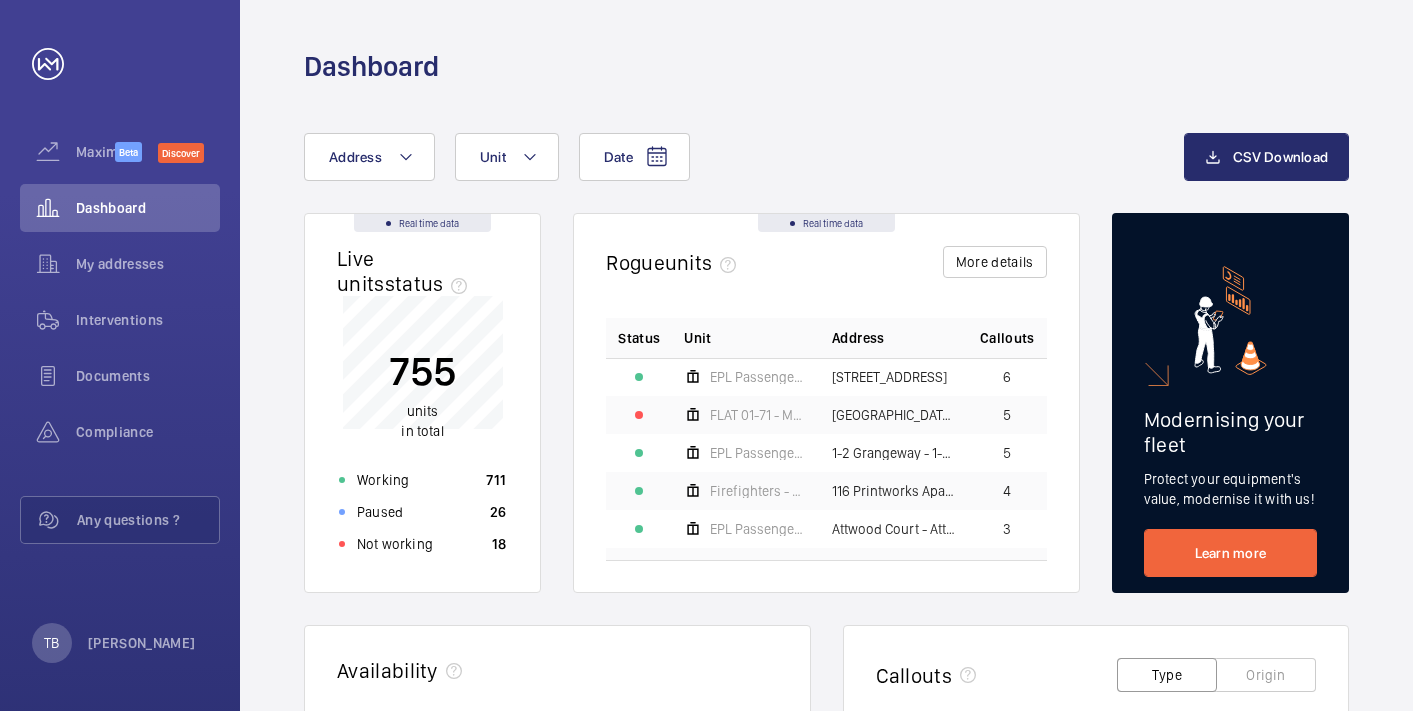 scroll, scrollTop: 0, scrollLeft: 0, axis: both 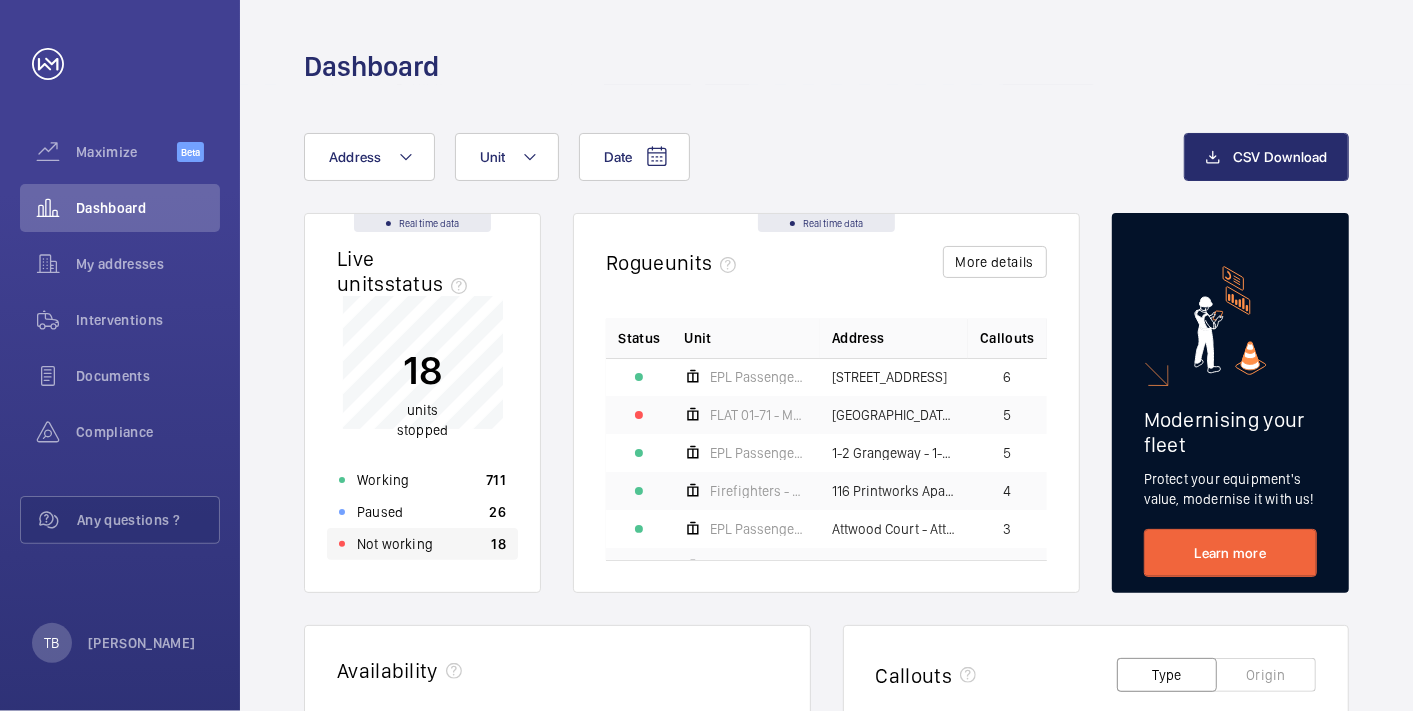 click on "Not working 18" 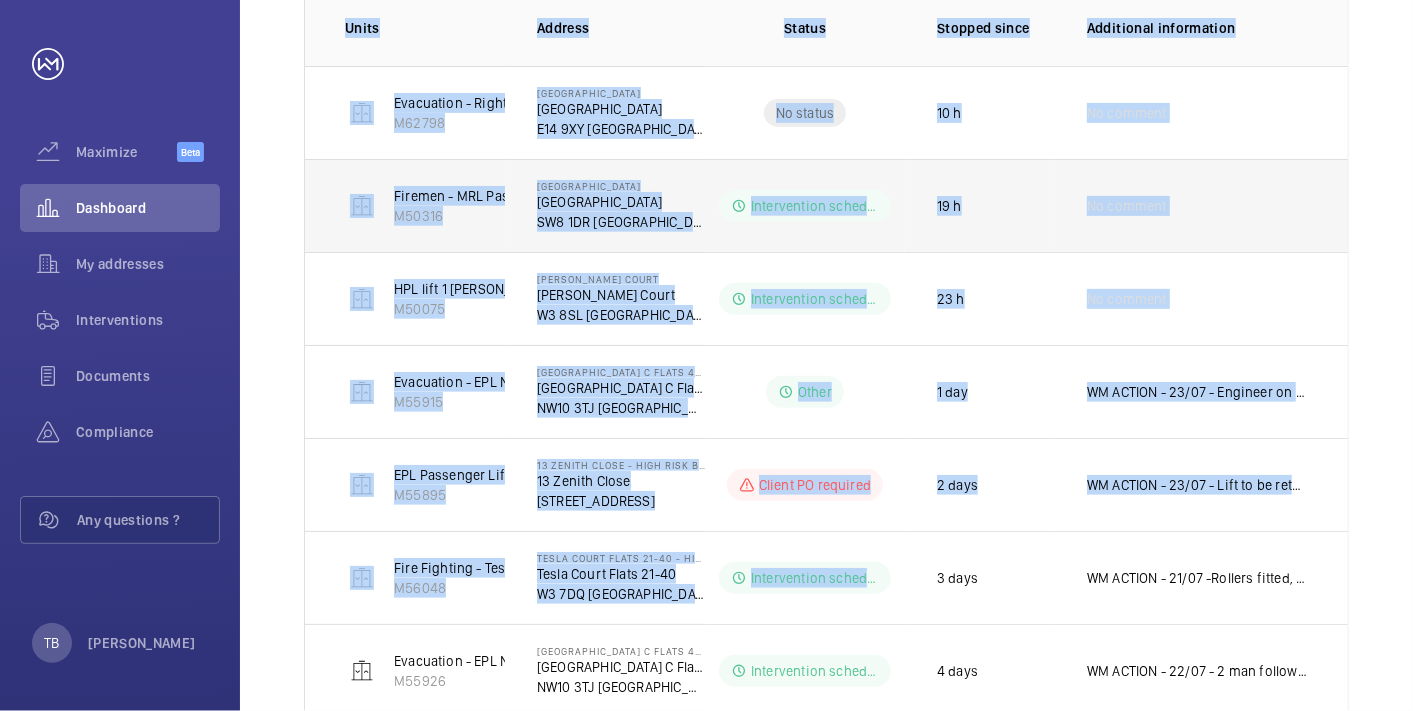 scroll, scrollTop: 366, scrollLeft: 0, axis: vertical 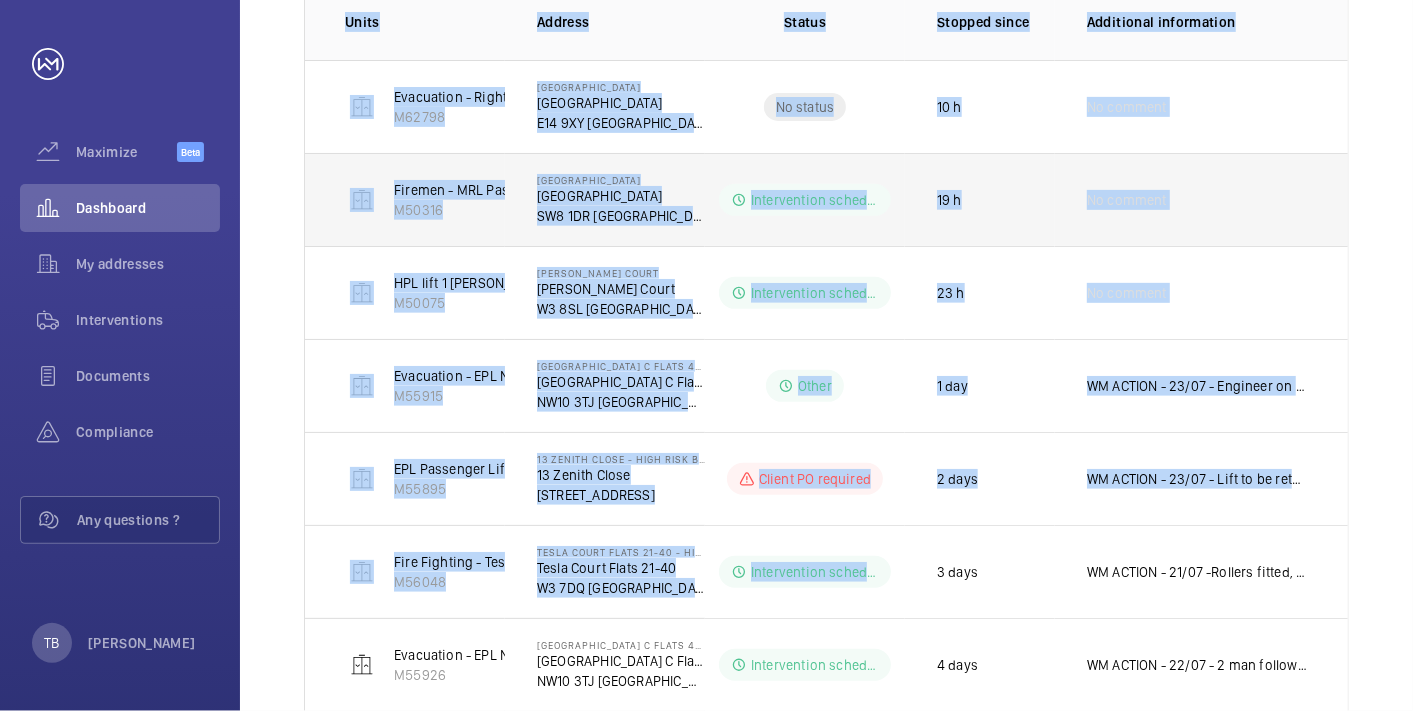 drag, startPoint x: 328, startPoint y: 374, endPoint x: 925, endPoint y: 591, distance: 635.2149 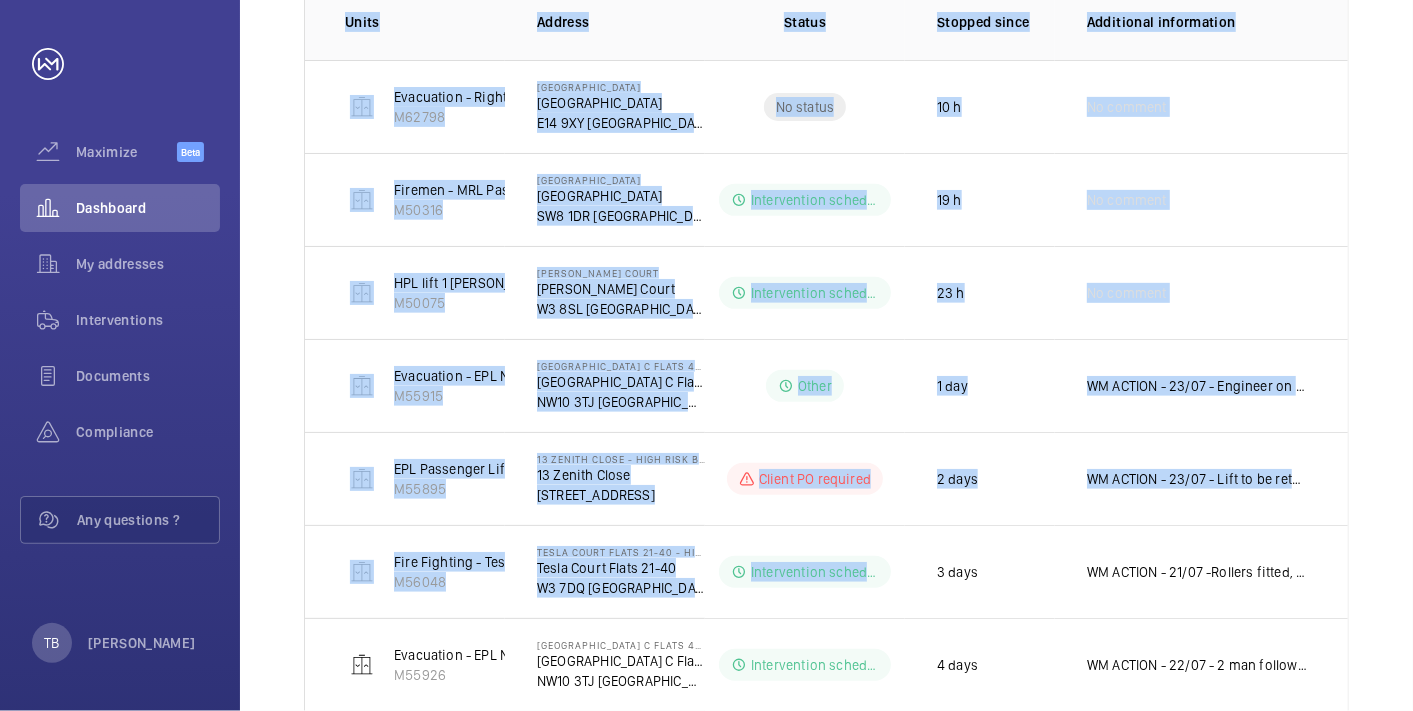 click on "Shutdown Breakdown Address Unit  1 – 14 of 14  Units Address Status Stopped since Additional information  Evacuation - Right Hand Lift   M62798   [GEOGRAPHIC_DATA]  No status  10 h  No comment  Firemen - MRL Passenger Lift   M50316   [GEOGRAPHIC_DATA]   [GEOGRAPHIC_DATA] LONDON  Intervention scheduled  19 h  No comment  HPL lift 1 [PERSON_NAME]/igb hydro    M50075   [PERSON_NAME] Court   [PERSON_NAME][GEOGRAPHIC_DATA]   W3 8SL LONDON  Intervention scheduled  23 h  No comment  Evacuation - EPL No 3 Flats 45-101 L/h   M55915   [GEOGRAPHIC_DATA] C Flats 45-101 - High Risk Building   [STREET_ADDRESS]  Other 1 day  WM ACTION - 23/07 - Engineer on site now for power issues    EPL Passenger Lift   M55895   13 Zenith Close - High Risk Building   13 Zenith Close   NW9 6FJ [GEOGRAPHIC_DATA]  Client PO required  2 days  WM ACTION - 23/07 - Lift to be returned to service [DATE]
22/07 - Pit pump out to be completed [DATE]
21/07 - Pit flooded with water - Quote sent   M56048" 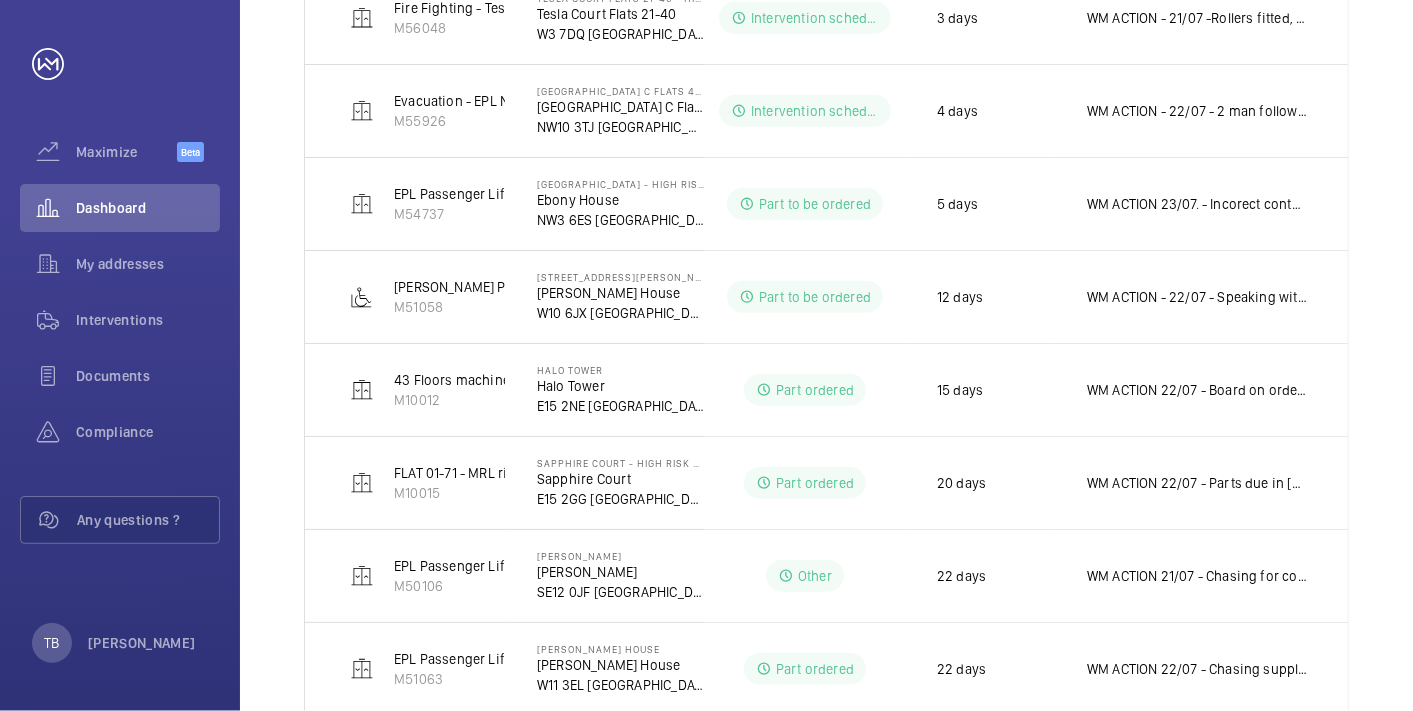 scroll, scrollTop: 1059, scrollLeft: 0, axis: vertical 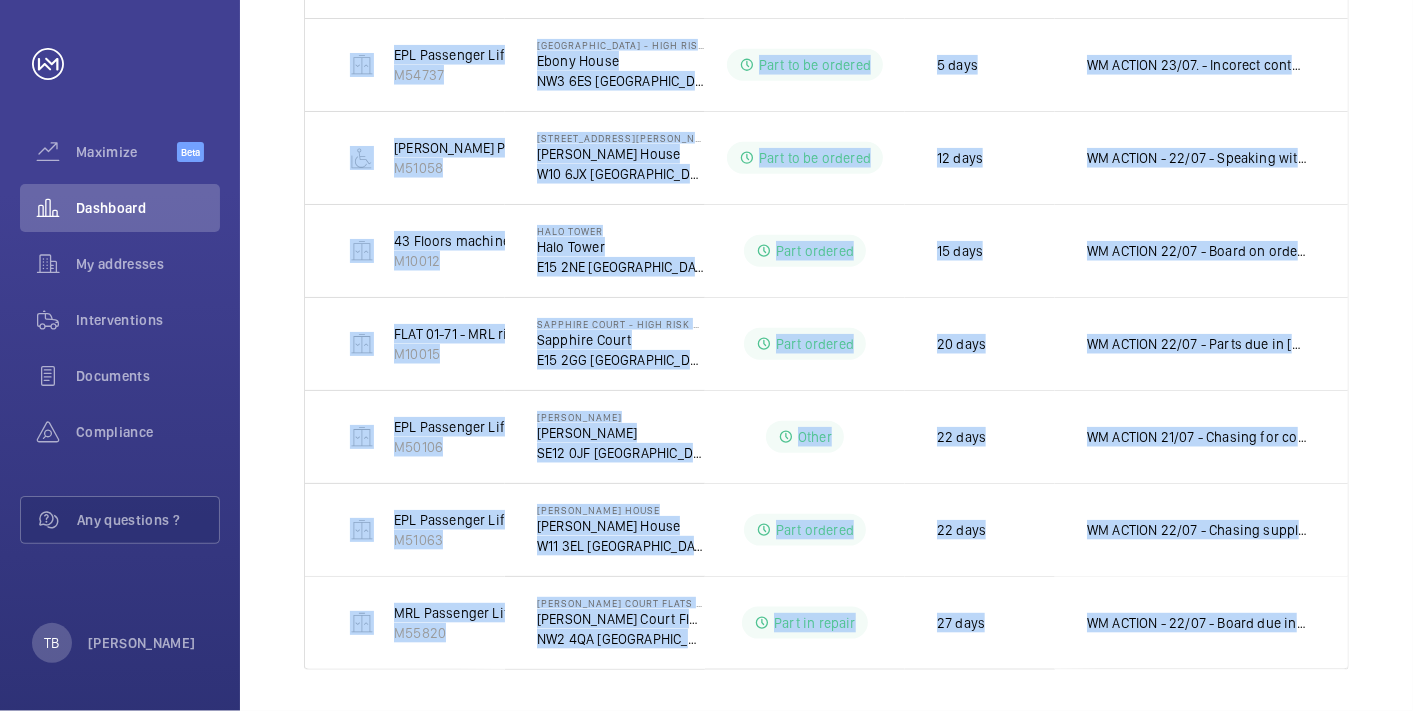 drag, startPoint x: 325, startPoint y: 74, endPoint x: 1391, endPoint y: 584, distance: 1181.7174 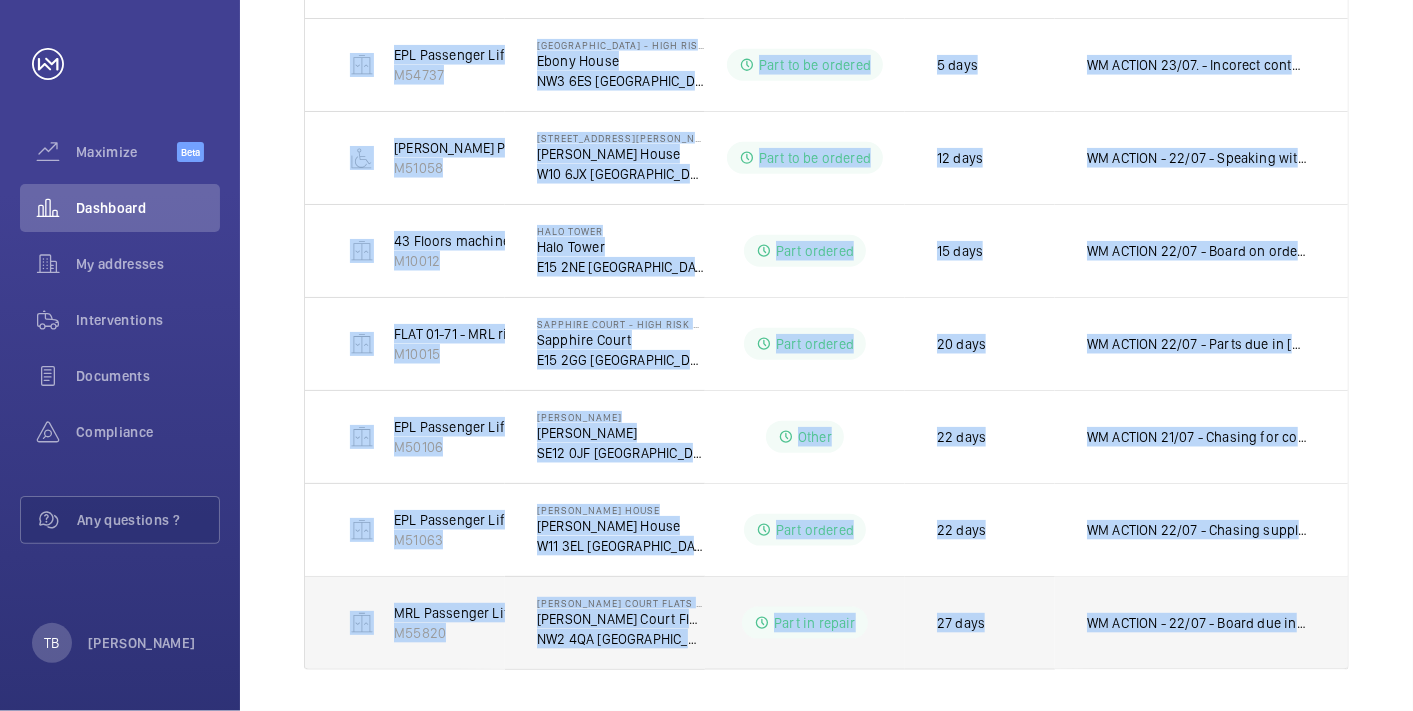 copy on "Evacuation - Right Hand Lift   M62798   [GEOGRAPHIC_DATA]  No status  10 h  No comment  Firemen - MRL Passenger Lift   M50316   [GEOGRAPHIC_DATA]   [GEOGRAPHIC_DATA] LONDON  Intervention scheduled  19 h  No comment  HPL lift 1 [PERSON_NAME]/igb hydro    M50075   [PERSON_NAME][GEOGRAPHIC_DATA]   [PERSON_NAME][GEOGRAPHIC_DATA] LONDON  Intervention scheduled  23 h  No comment  Evacuation - EPL No 3 Flats 45-101 L/h   M55915   [GEOGRAPHIC_DATA] Block C Flats 45-101 - High [STREET_ADDRESS]  Other 1 day  WM ACTION - 23/07 - Engineer on site now for power issues    EPL Passenger Lift   M55895   13 Zenith Close - High Risk Building   [STREET_ADDRESS]  Client PO required  2 days  WM ACTION - 23/07 - Lift to be returned to service [DATE]
22/07 - Pit pump out to be completed [DATE]
21/07 - Pit flooded with water - Quote sent   Fire Fighting - Tesla court 21-40   M56048   Tesla Court Flats 21-40 - High Risk Building   Tesla Court Flats 21-..." 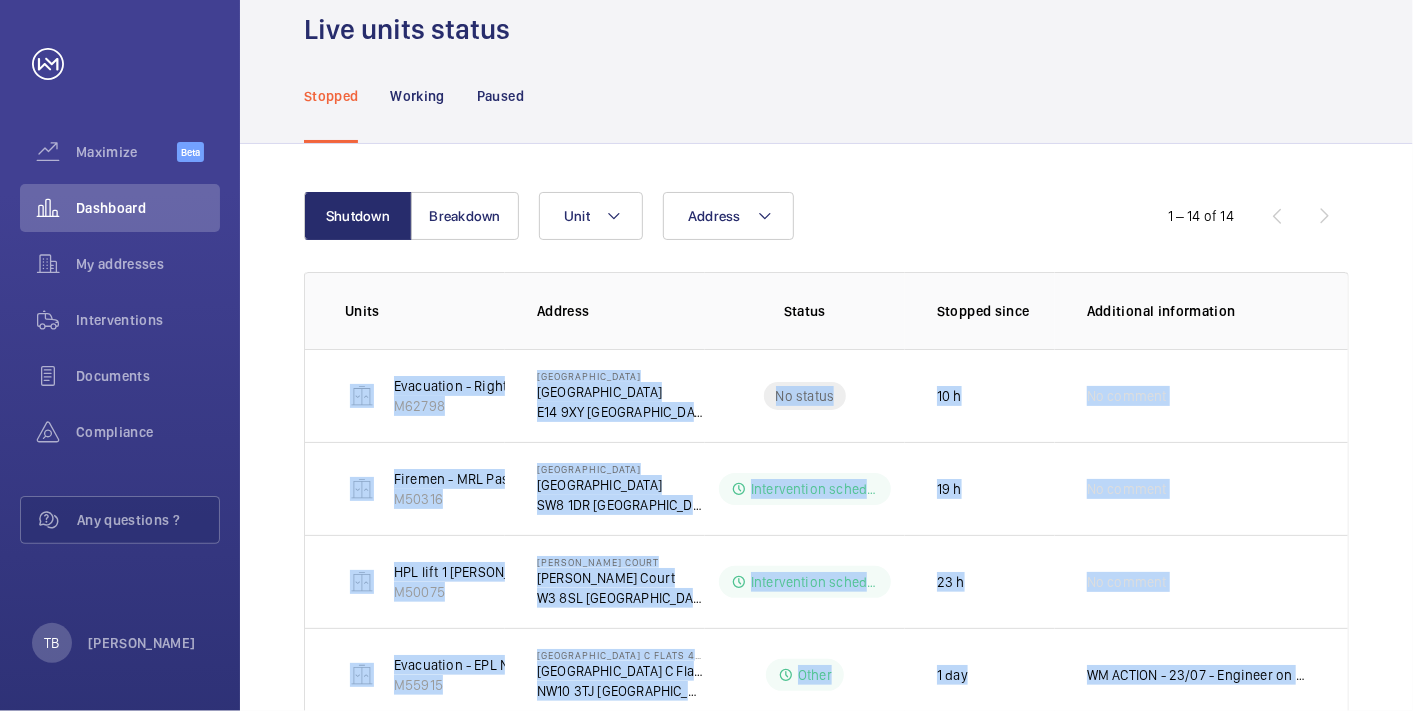 scroll, scrollTop: 0, scrollLeft: 0, axis: both 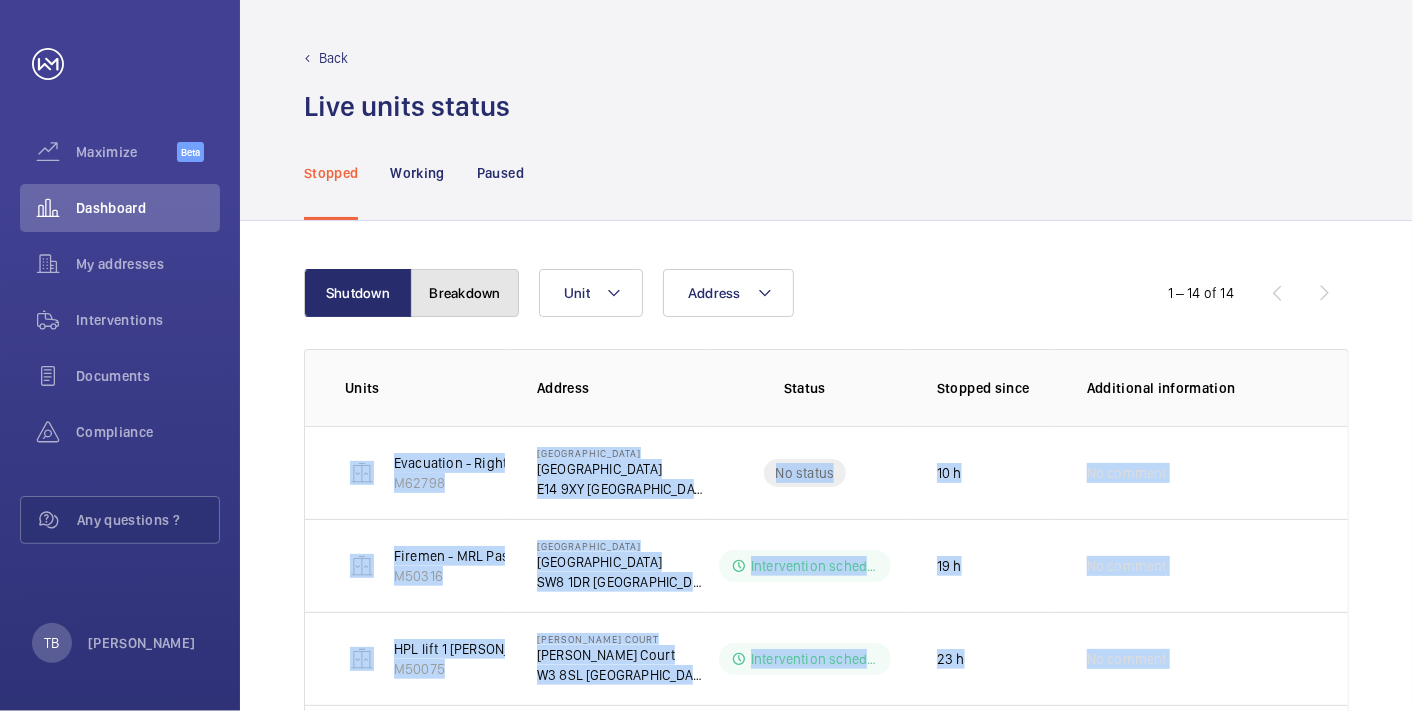 click on "Breakdown" 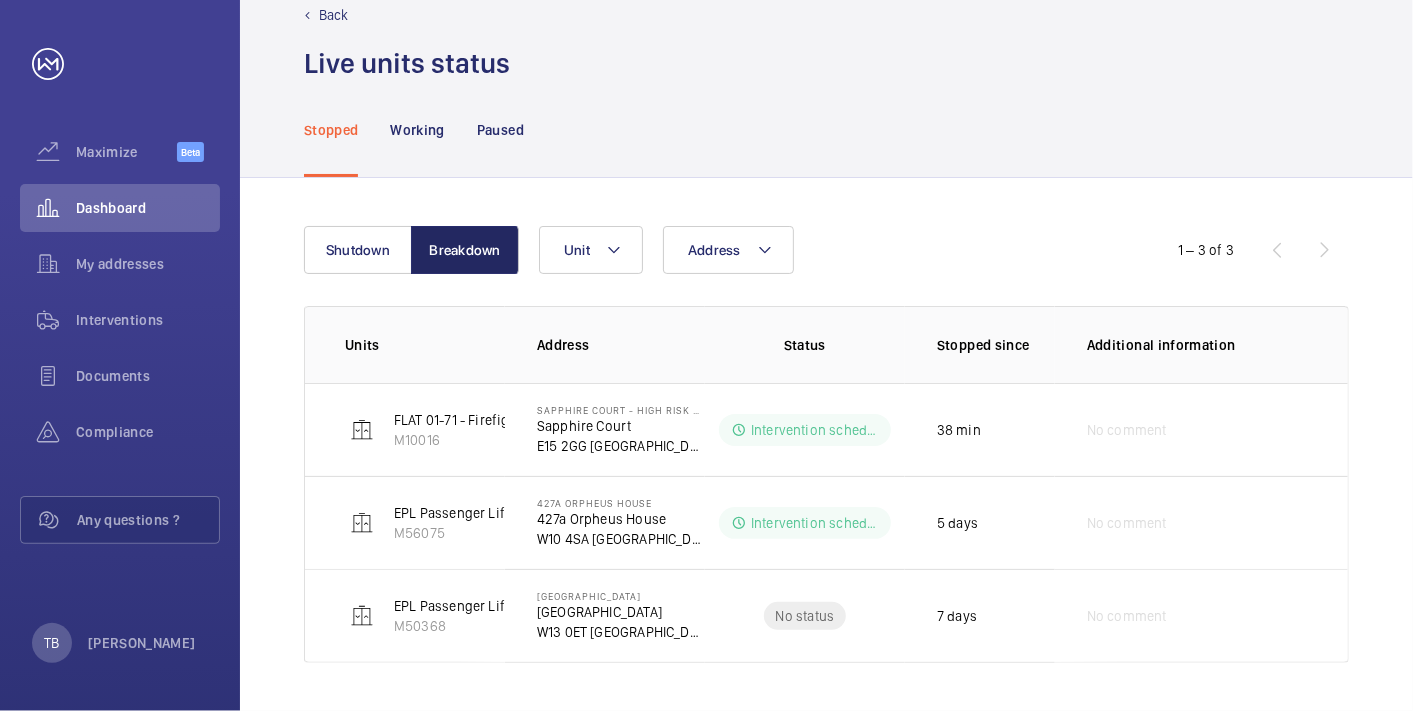 scroll, scrollTop: 40, scrollLeft: 0, axis: vertical 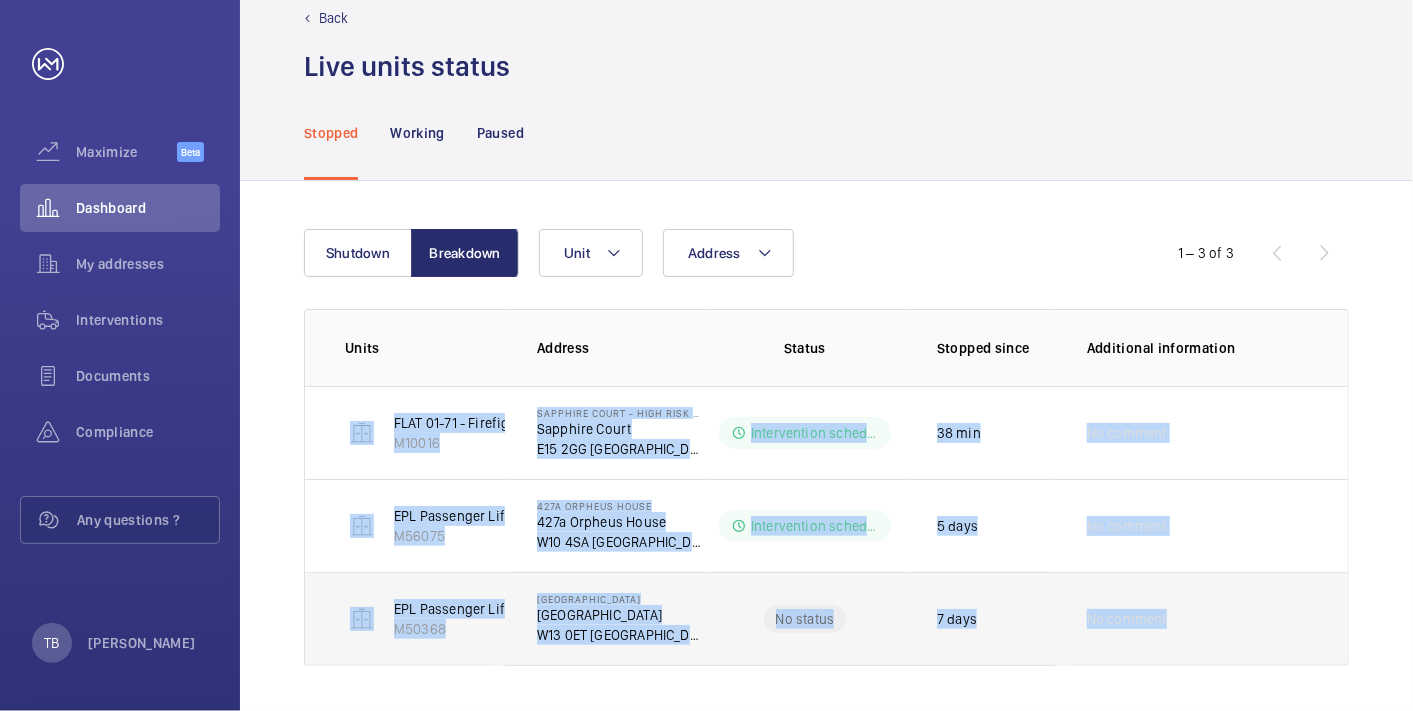 drag, startPoint x: 317, startPoint y: 434, endPoint x: 1234, endPoint y: 623, distance: 936.27454 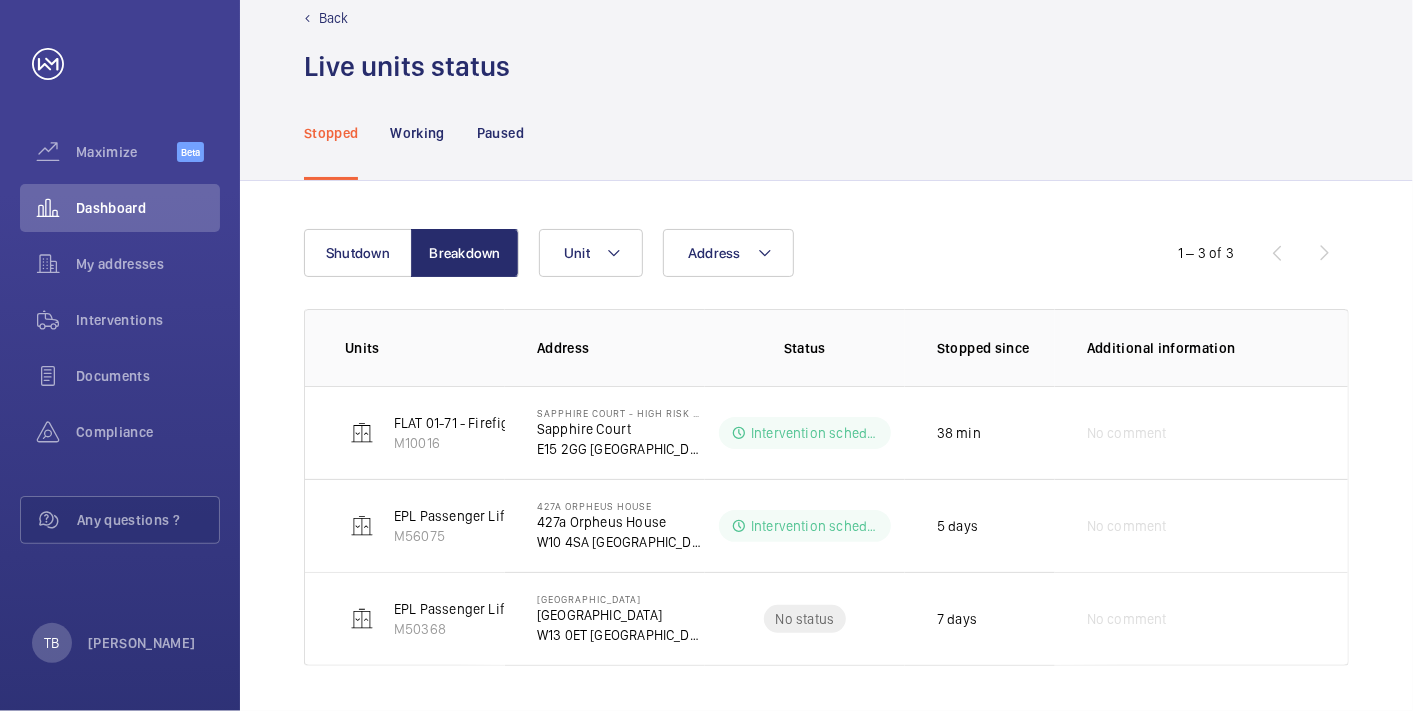 click on "Stopped Working Paused" 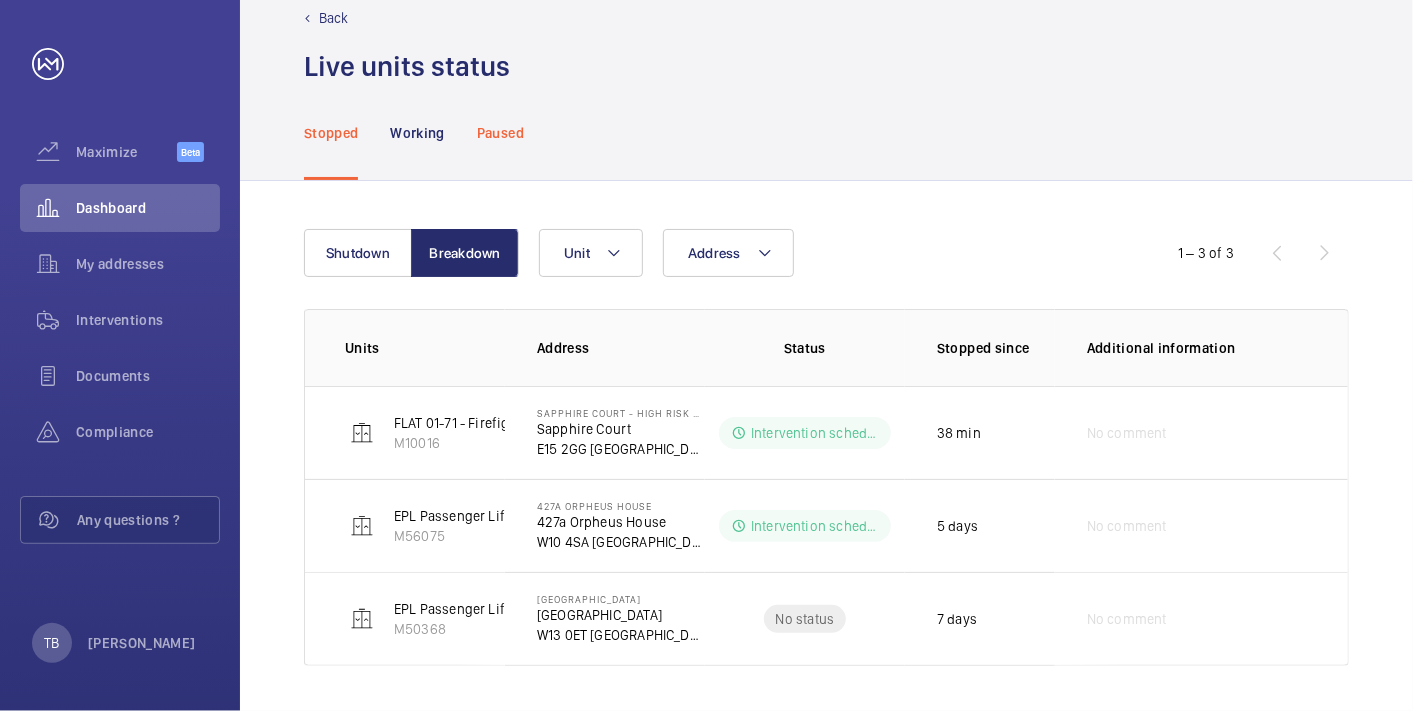 click on "Paused" 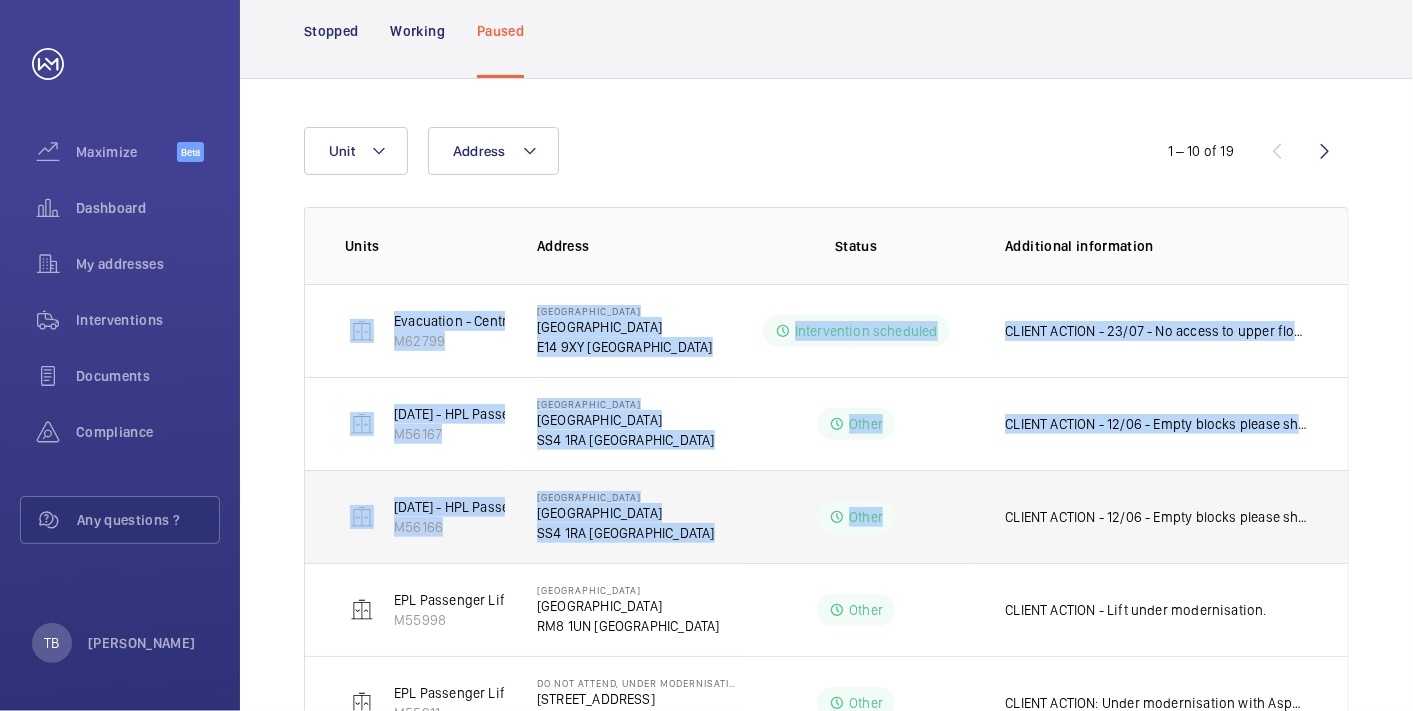 scroll, scrollTop: 688, scrollLeft: 0, axis: vertical 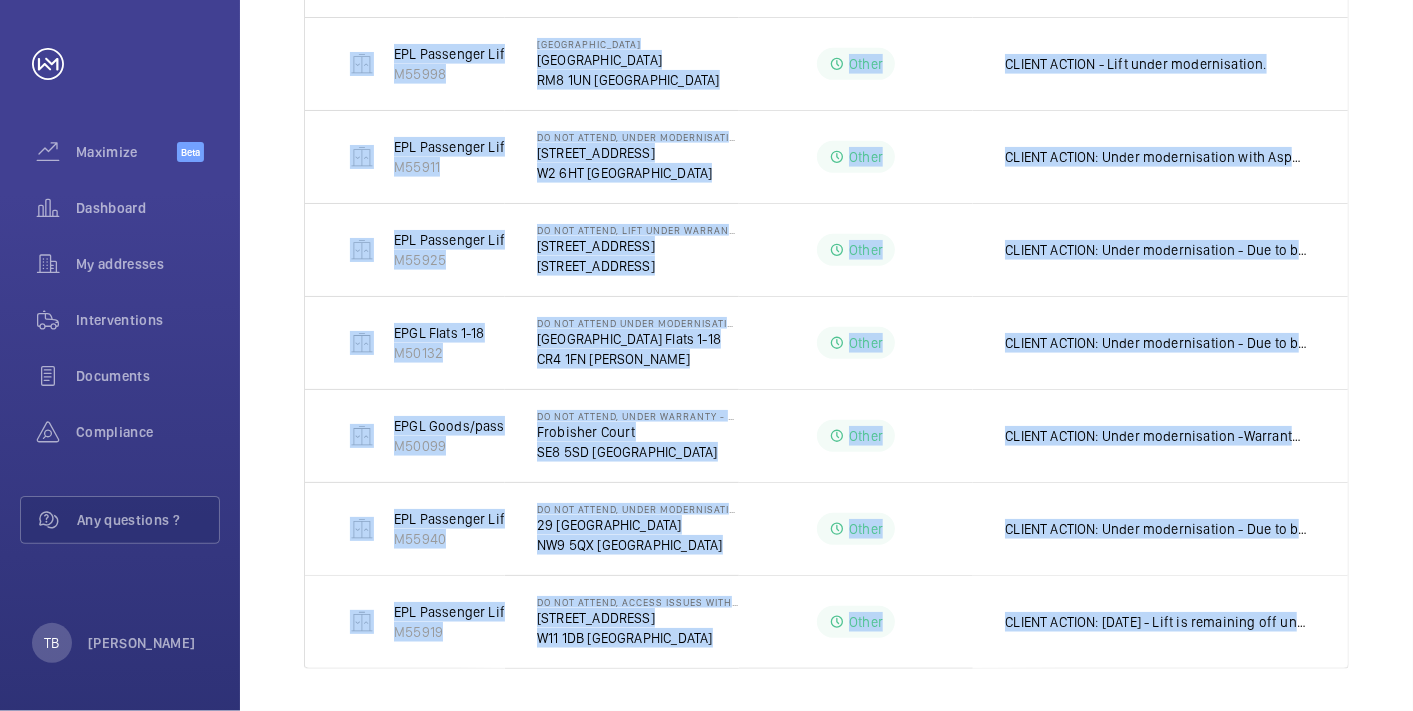 drag, startPoint x: 333, startPoint y: 328, endPoint x: 1379, endPoint y: 598, distance: 1080.2852 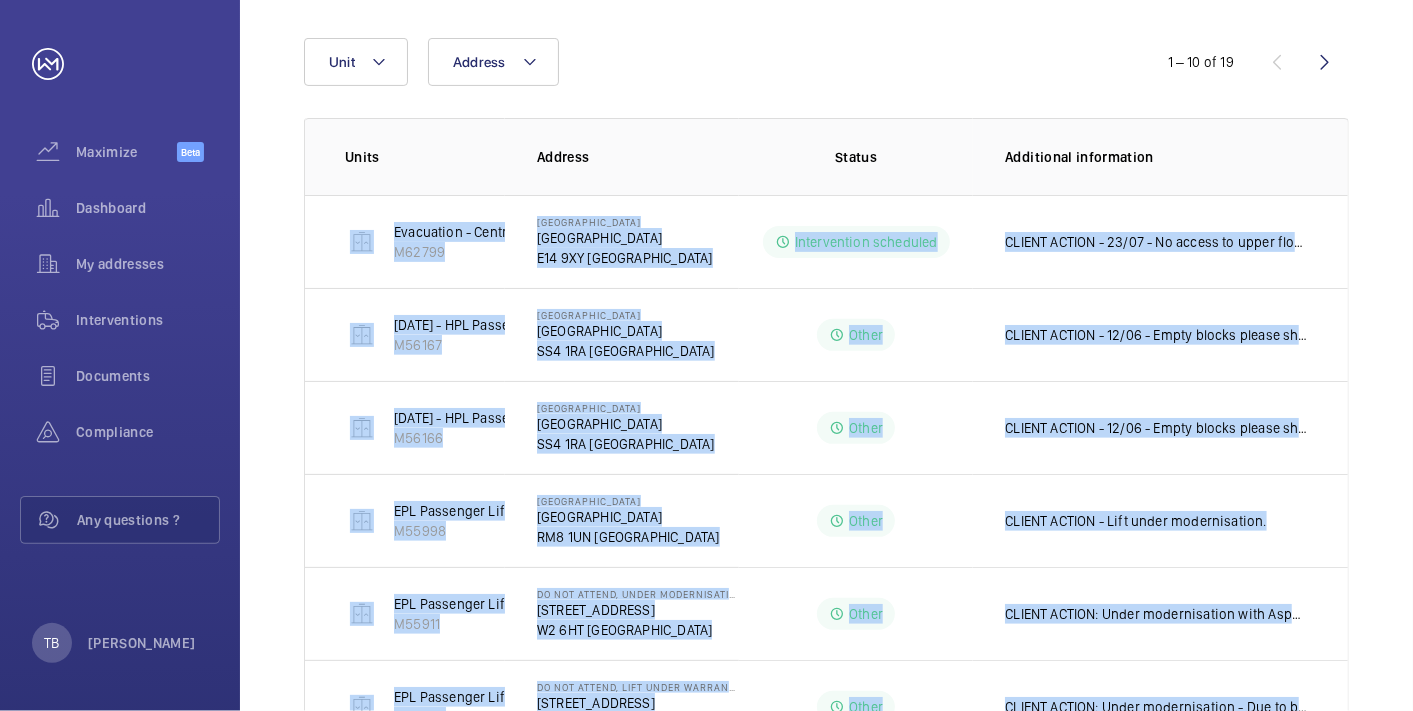 scroll, scrollTop: 230, scrollLeft: 0, axis: vertical 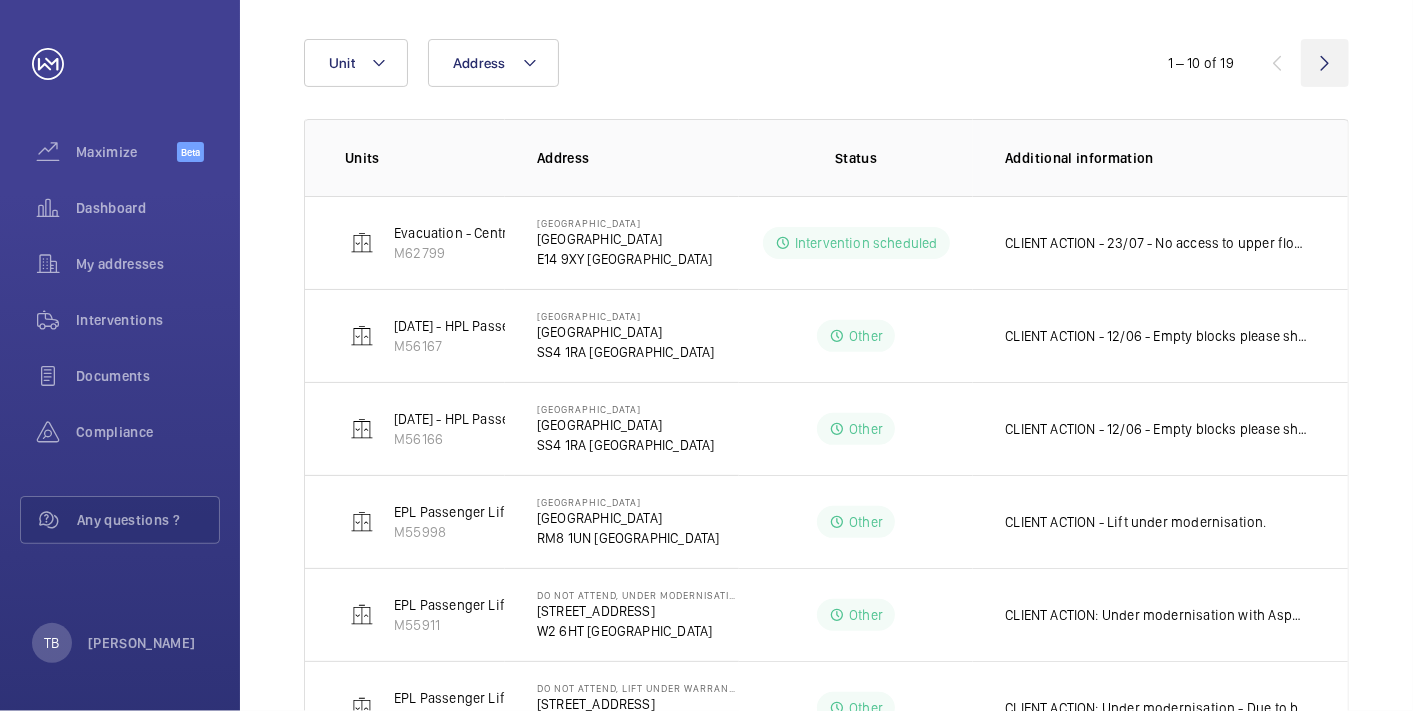 click 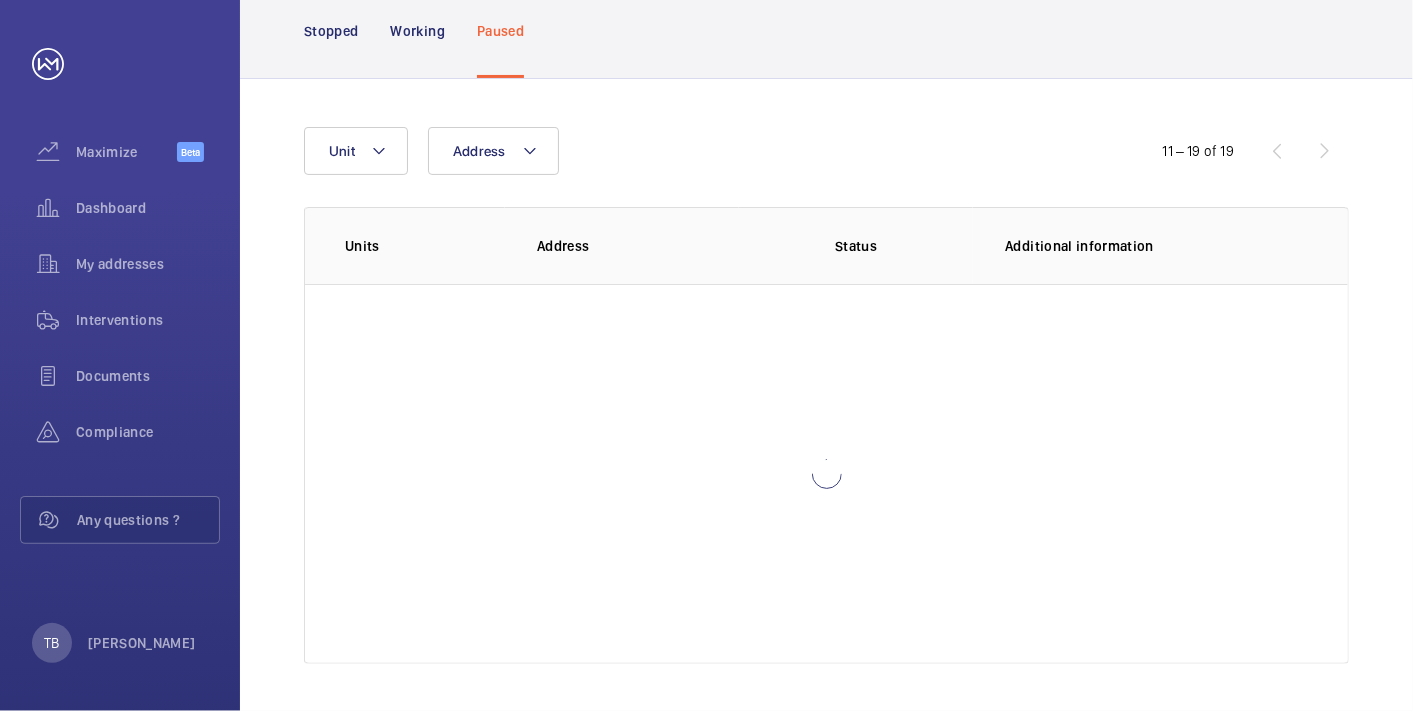 scroll, scrollTop: 230, scrollLeft: 0, axis: vertical 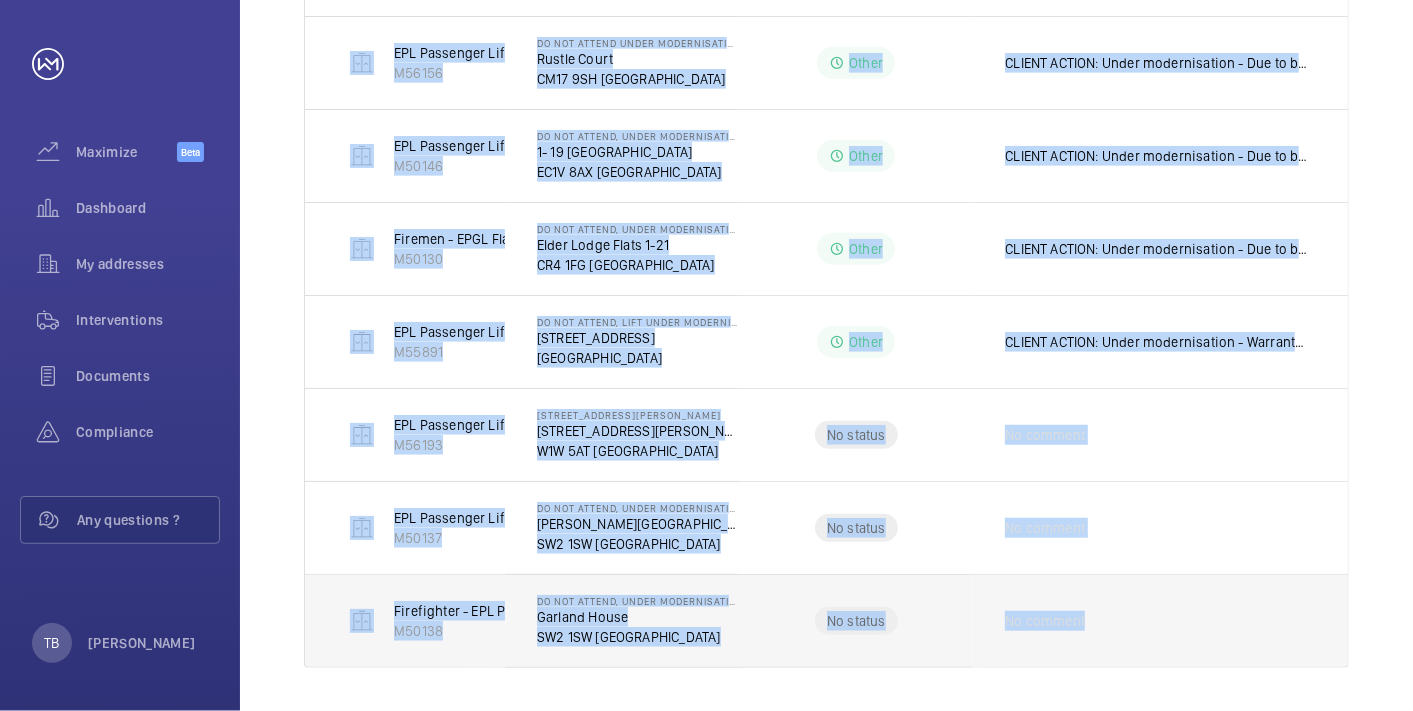 drag, startPoint x: 330, startPoint y: 231, endPoint x: 1218, endPoint y: 620, distance: 969.4664 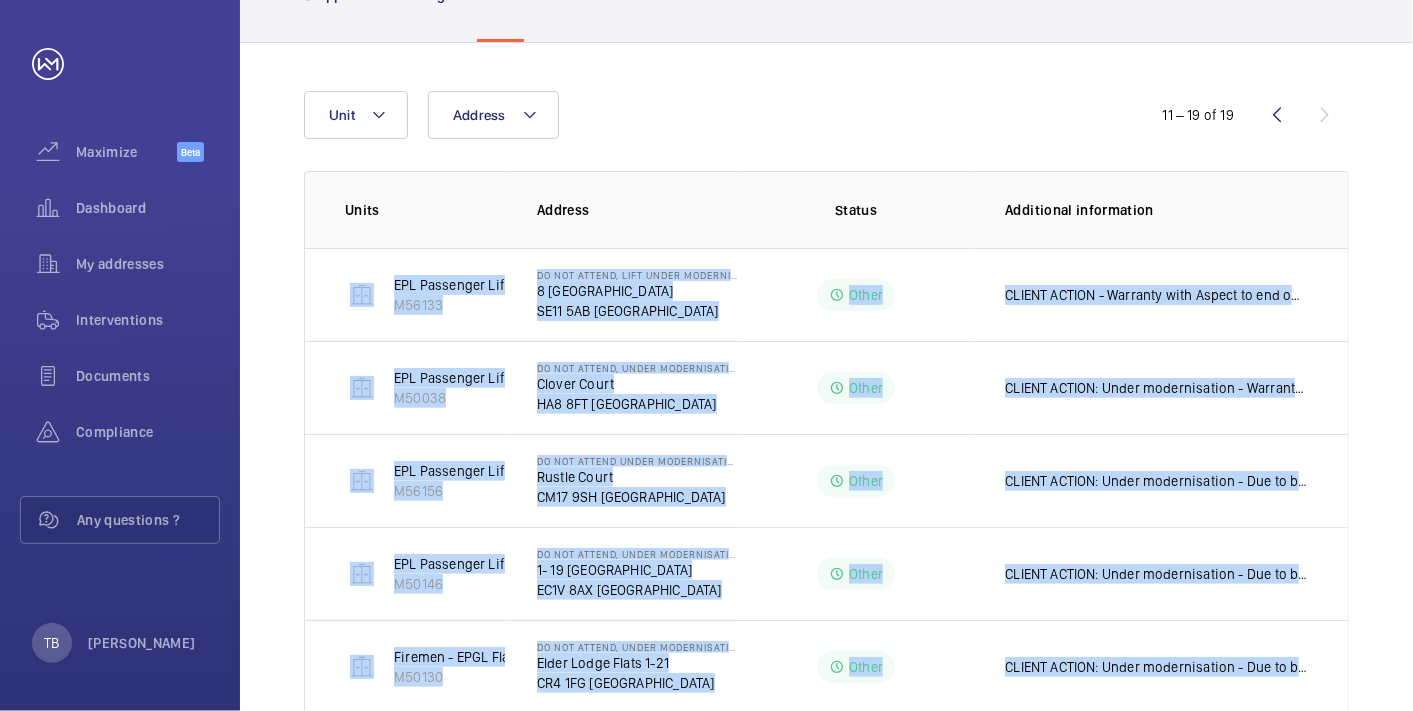 scroll, scrollTop: 0, scrollLeft: 0, axis: both 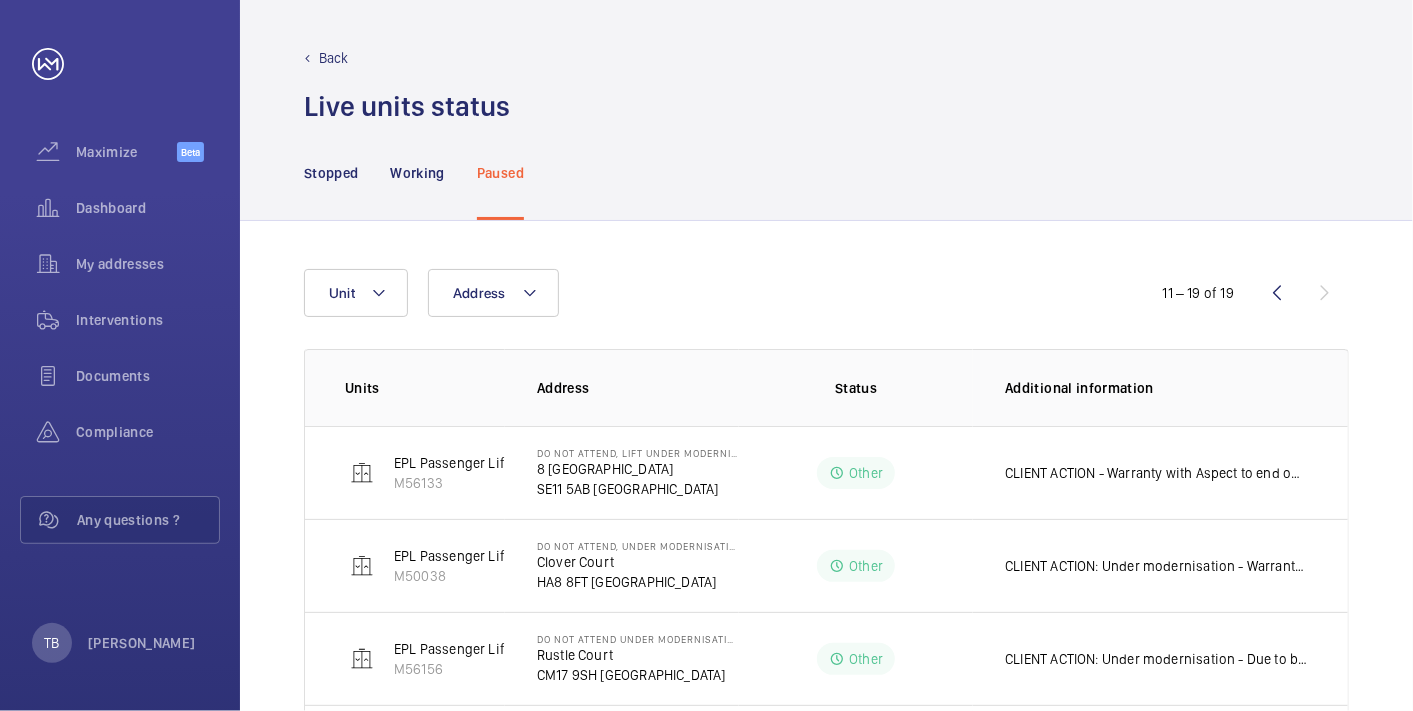 click on "Address Unit  11 – 19 of 19  Units Address Status Additional information  EPL Passenger Lift   M56133   DO NOT ATTEND, LIFT UNDER MODERNISATION - 8 [GEOGRAPHIC_DATA] - High Risk Building   [STREET_ADDRESS]  Other  CLIENT ACTION - Warranty with Aspect to end on [DATE]   EPL Passenger Lift   M50038   DO NOT ATTEND, UNDER MODERNISATION - Clover Court   Clover Court   HA8 8FT LONDON  Other  CLIENT ACTION:
Under modernisation - Warranty with PIP to end on [DATE]   EPL Passenger Lift   M56156   Do Not Attend Under Modernisation - Rustle Court   Rustle Court   CM17 9SH LONDON  Other  CLIENT ACTION:
Under modernisation - Due to be completed [DATE]
EPL Passenger Lift Gen 2   M50146   DO NOT ATTEND, UNDER MODERNISATION - [STREET_ADDRESS]  Other  CLIENT ACTION:
Under modernisation - Due to be completed [DATE]   Firemen - EPGL Flats 1-21   M50130   DO NOT ATTEND, UNDER MODERNISATION - [GEOGRAPHIC_DATA] Flats 1-21   [GEOGRAPHIC_DATA] 1-21   CR4 1FG [GEOGRAPHIC_DATA]" 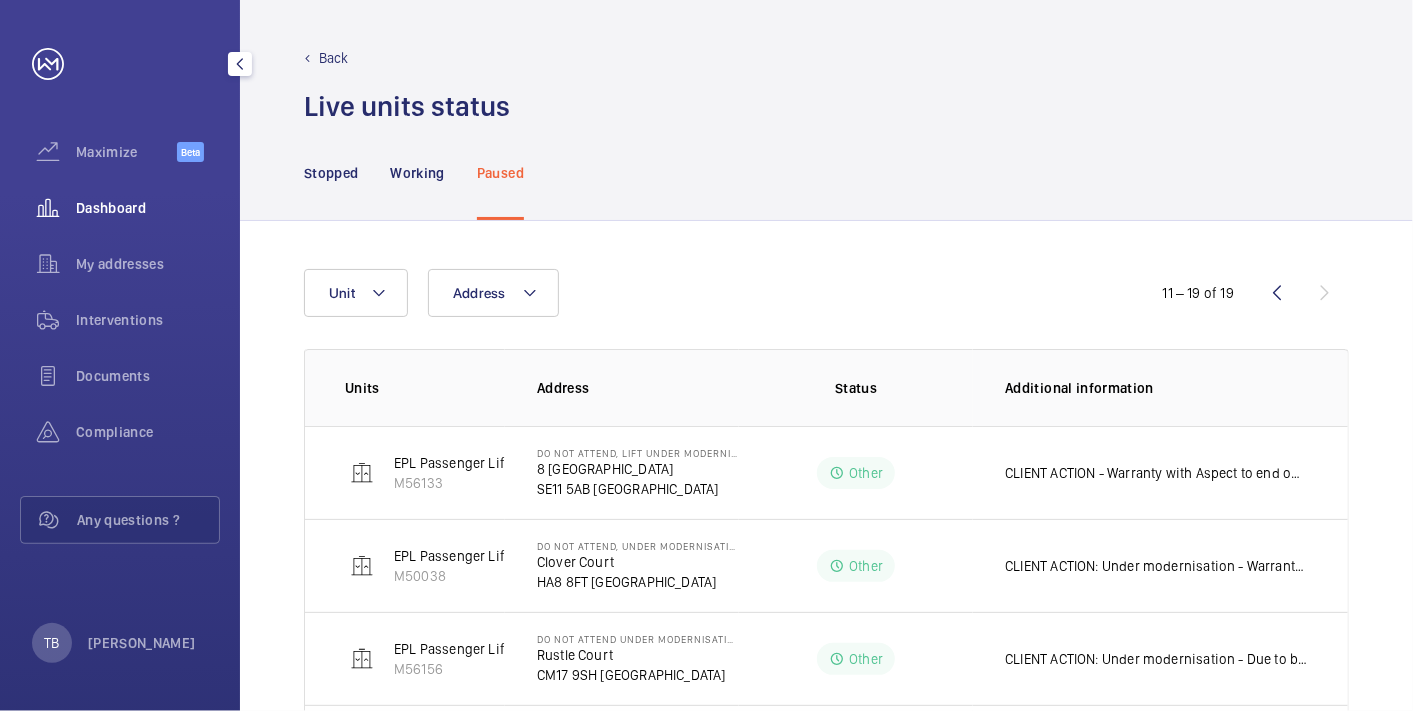 click on "Dashboard" 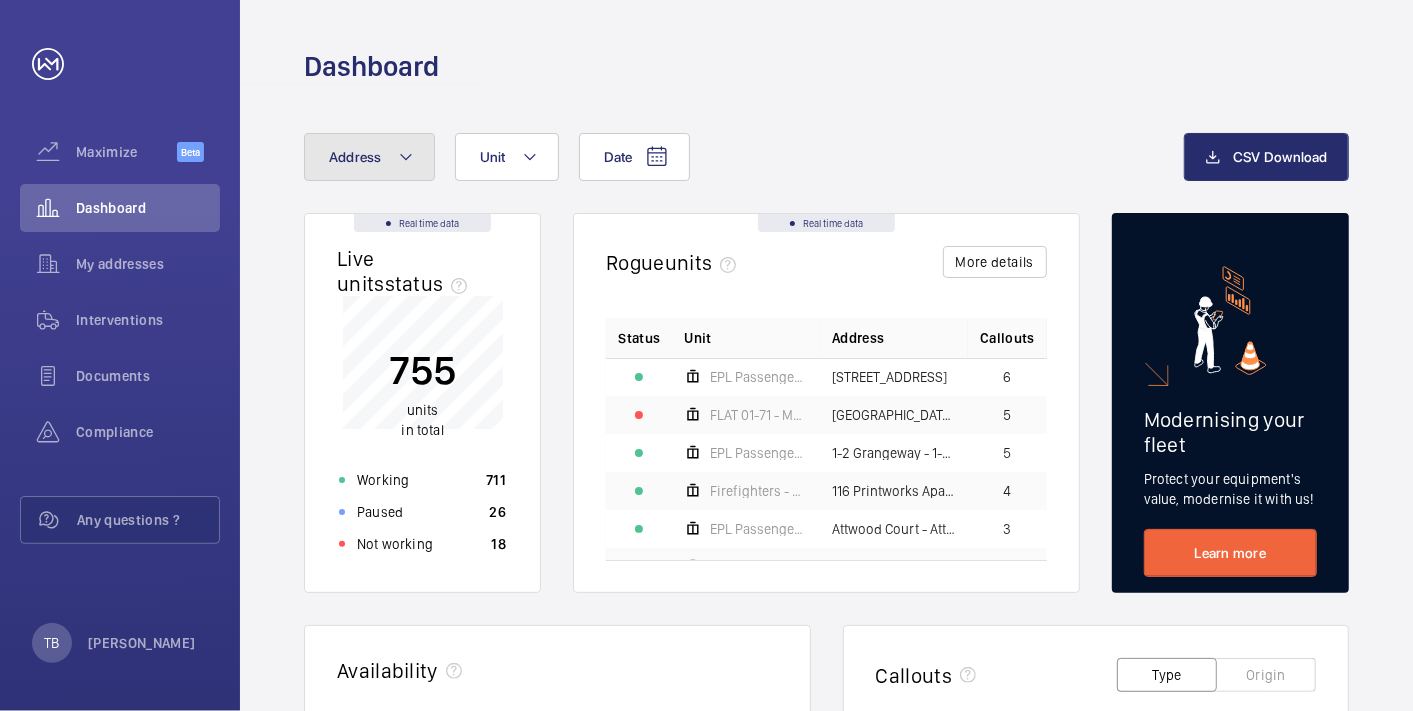 click on "Address" 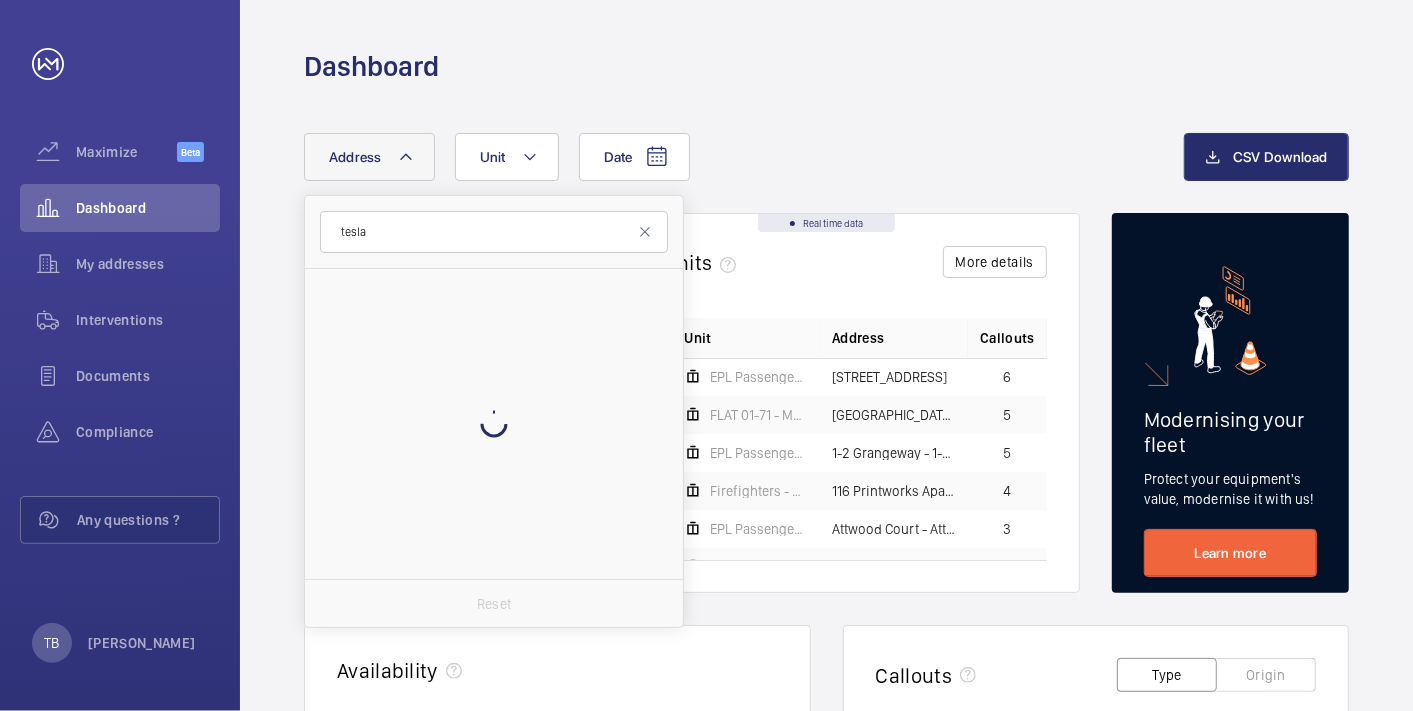 type on "tesla" 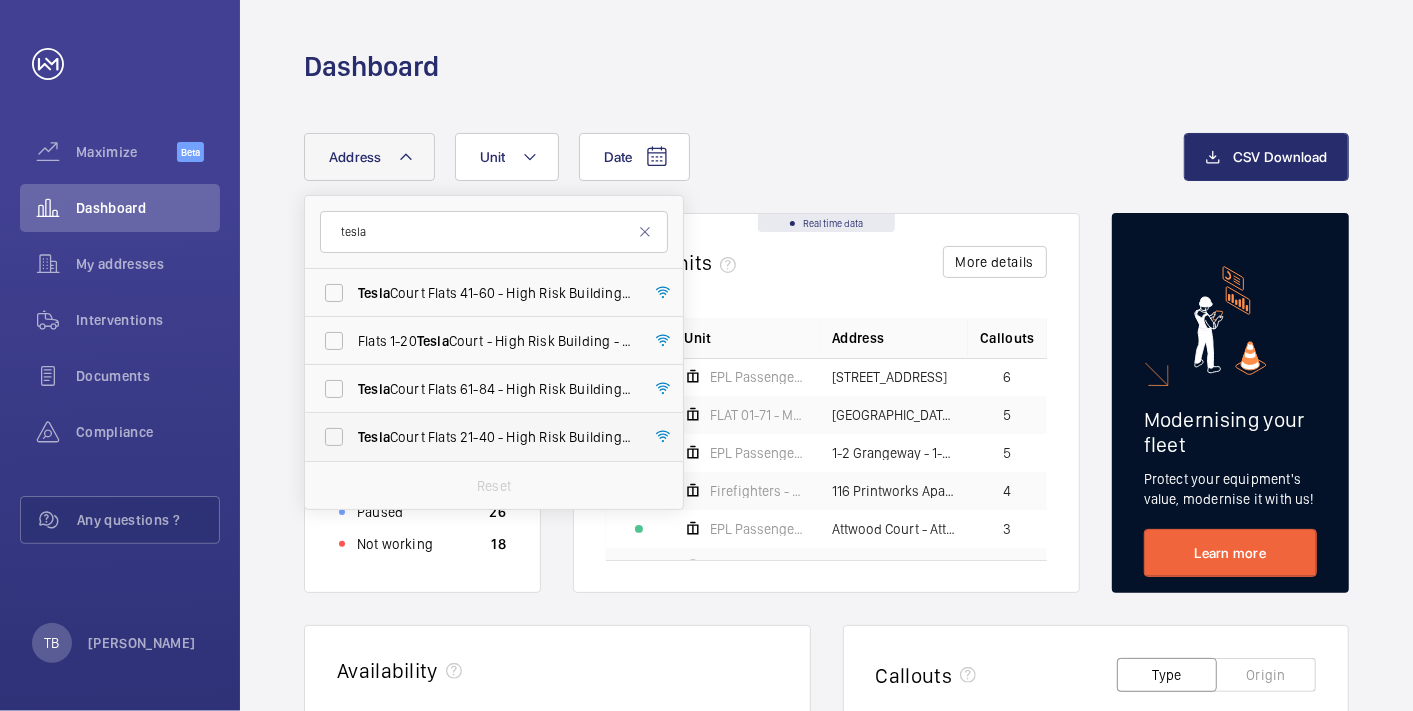 click on "Tesla  Court Flats 21-40 - High Risk Building -  [STREET_ADDRESS]" at bounding box center (495, 437) 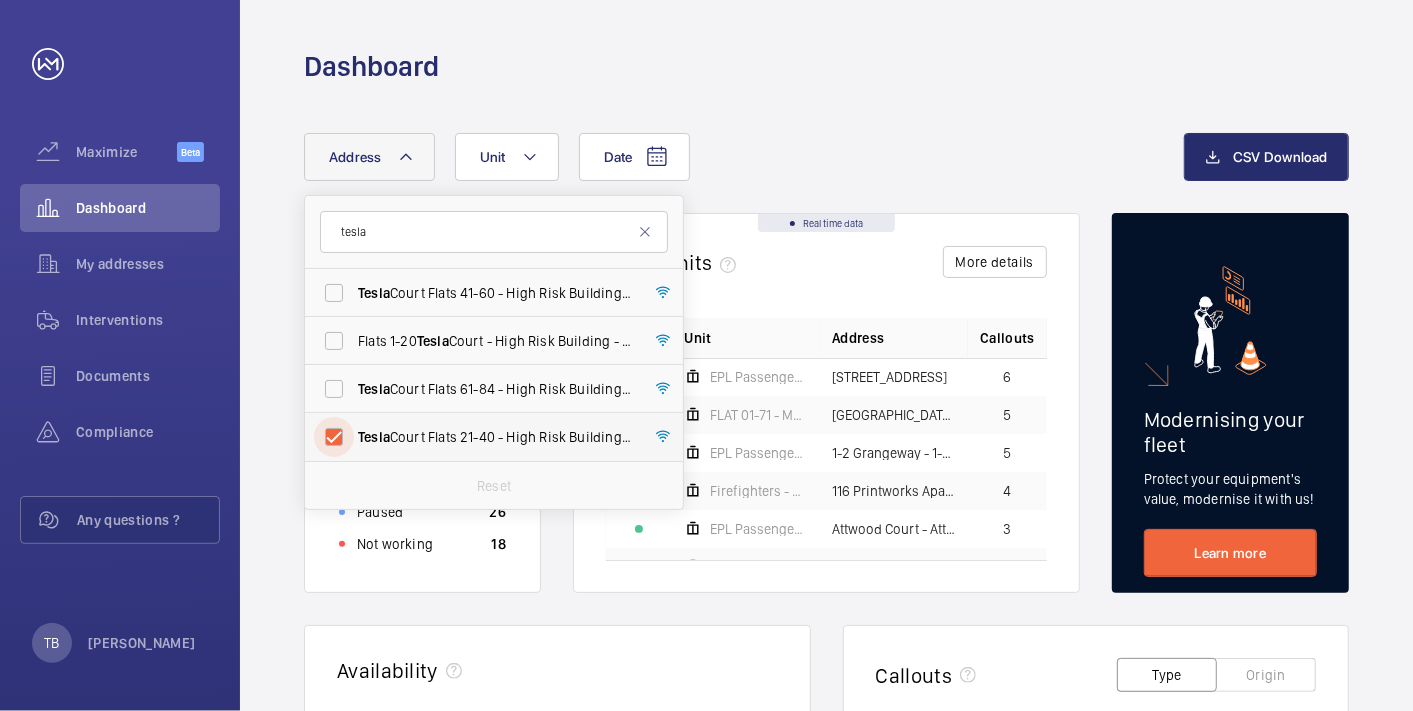 checkbox on "true" 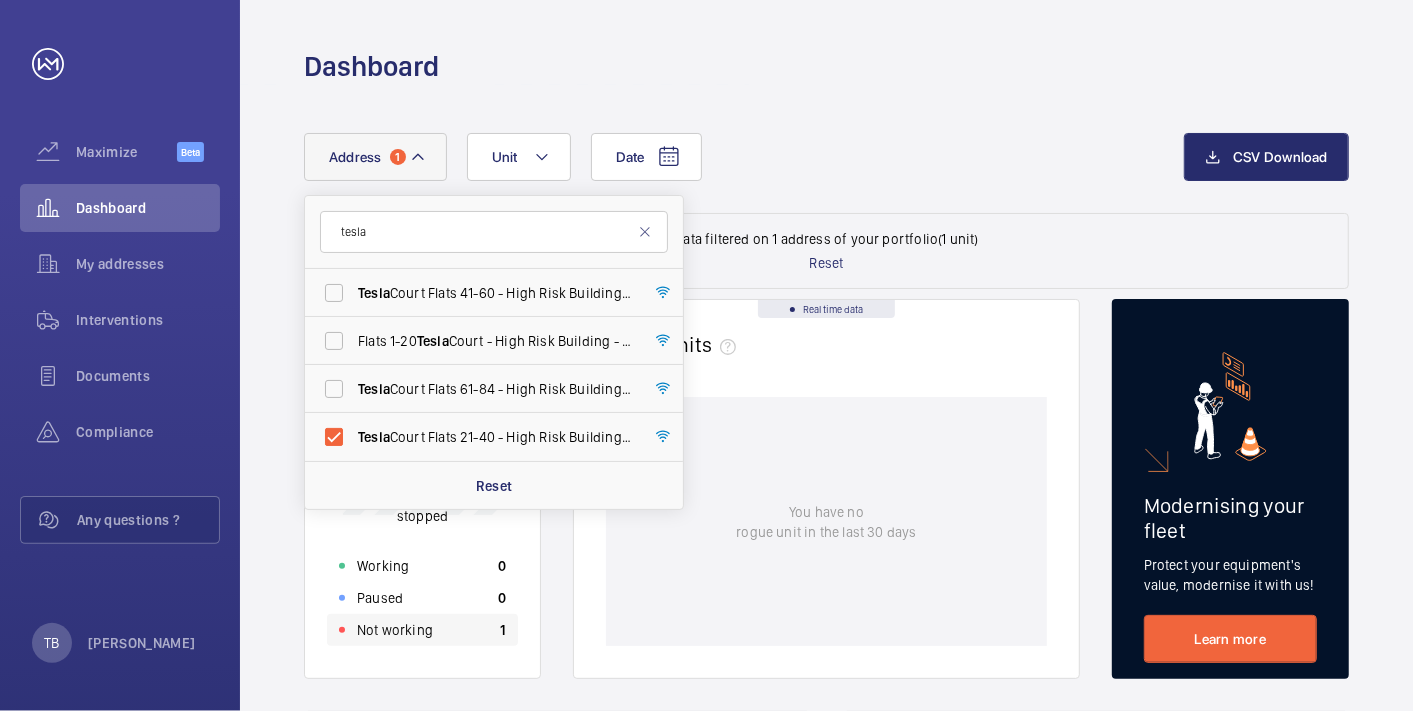 click on "Not working 1" 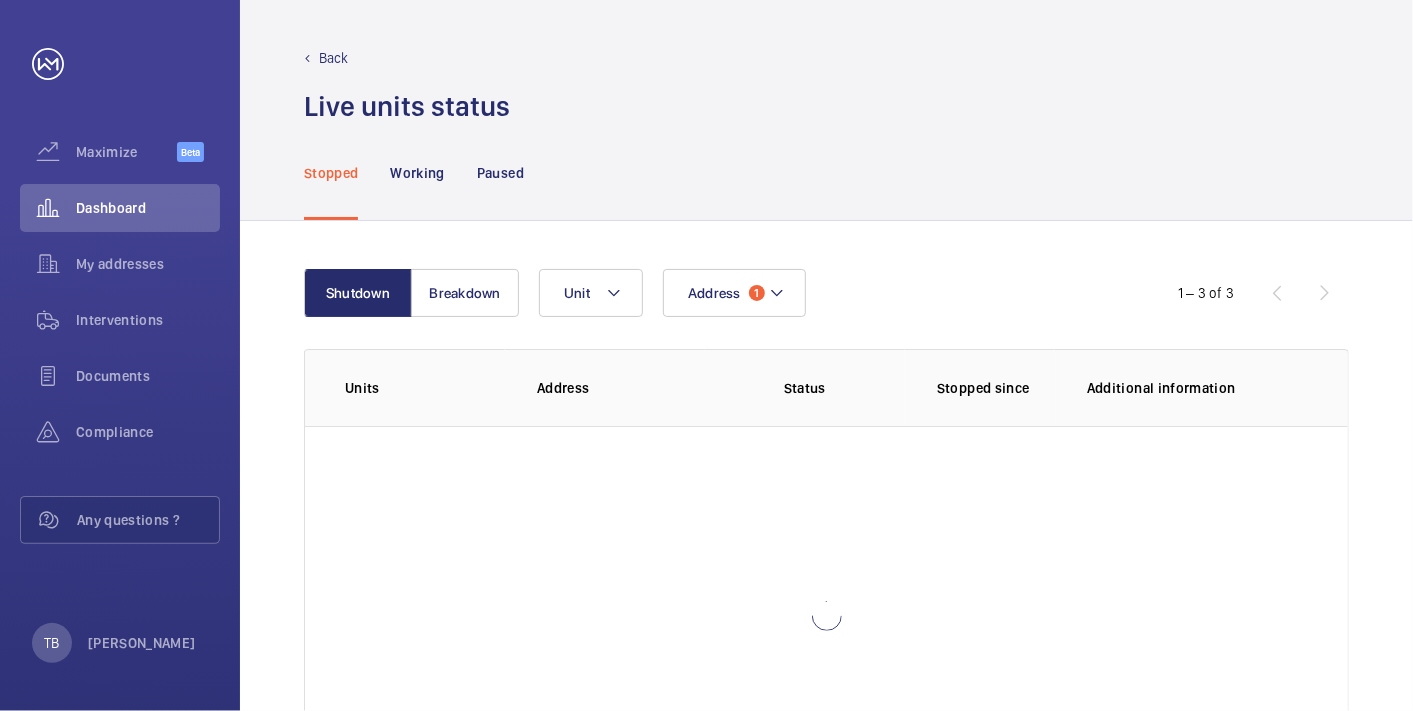 scroll, scrollTop: 86, scrollLeft: 0, axis: vertical 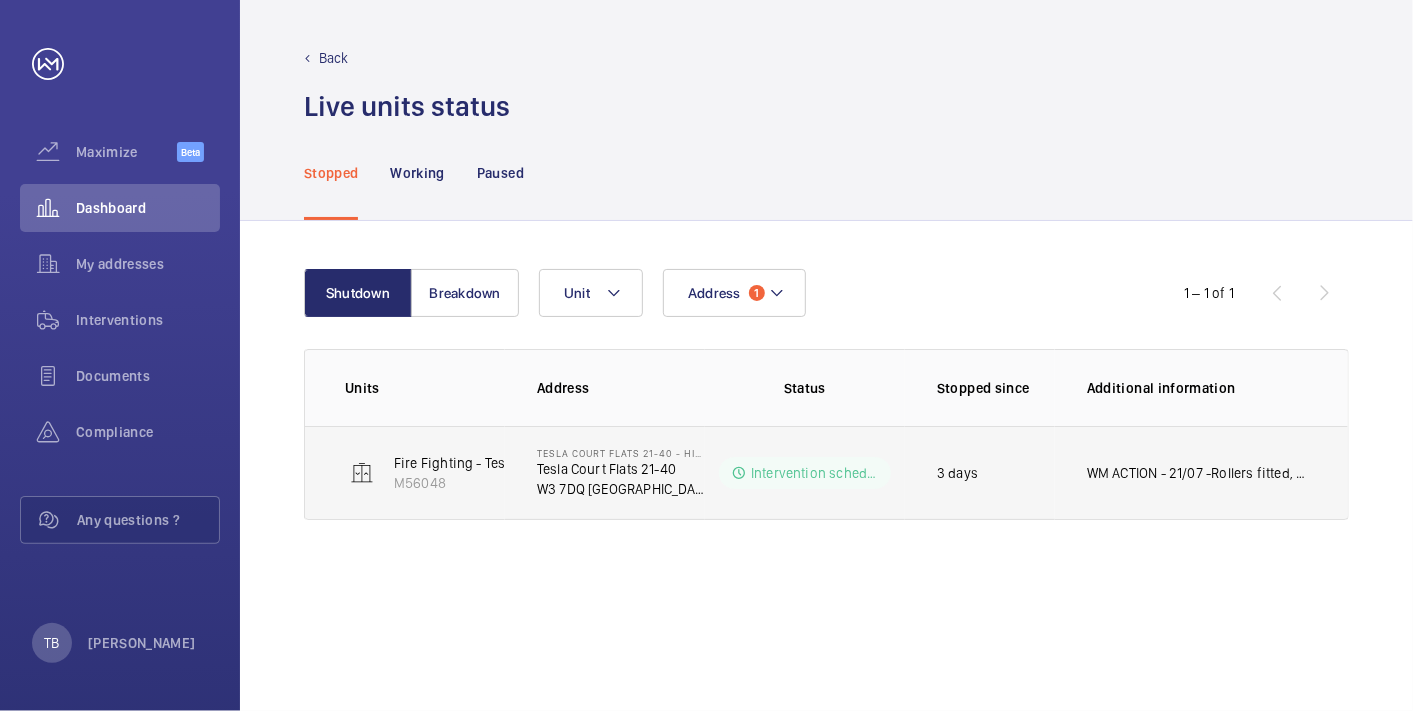 click on "WM ACTION - 21/07 -Rollers fitted, Butterfly contact required, Due in [DATE]" 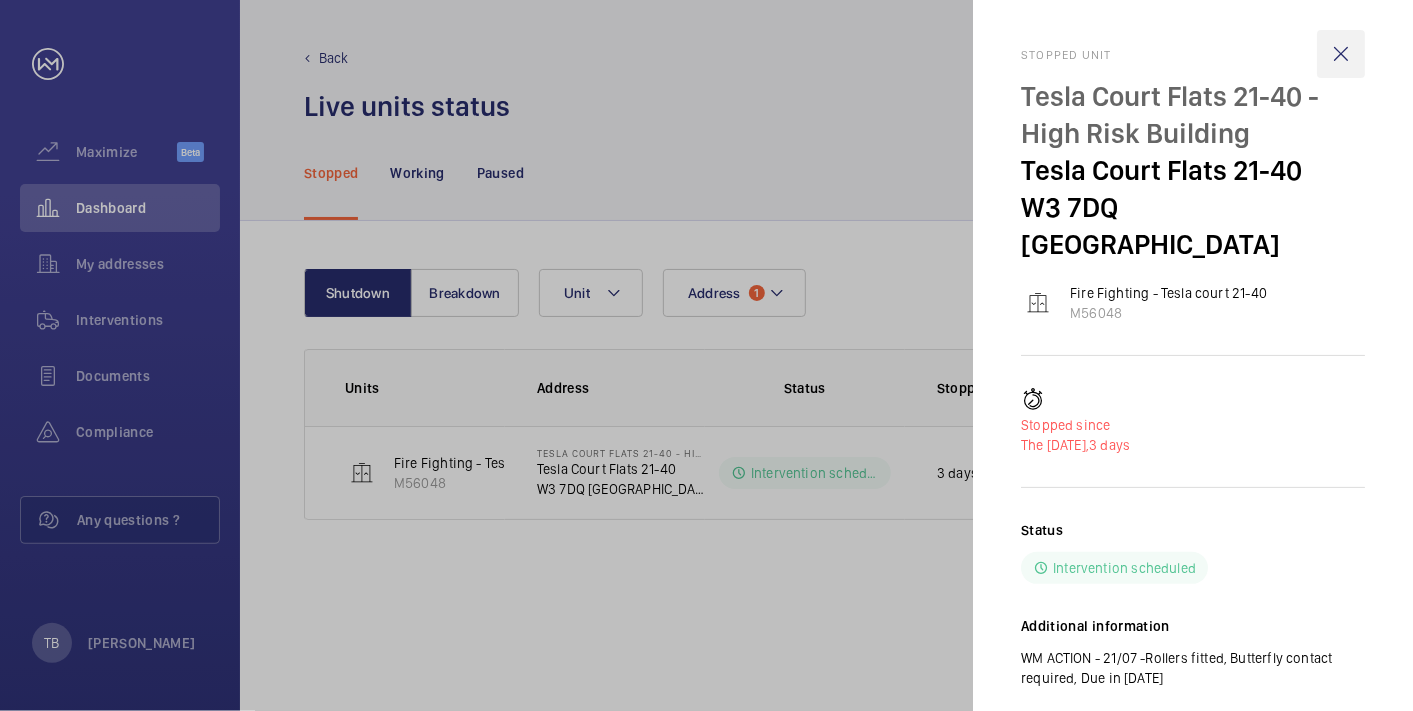 click 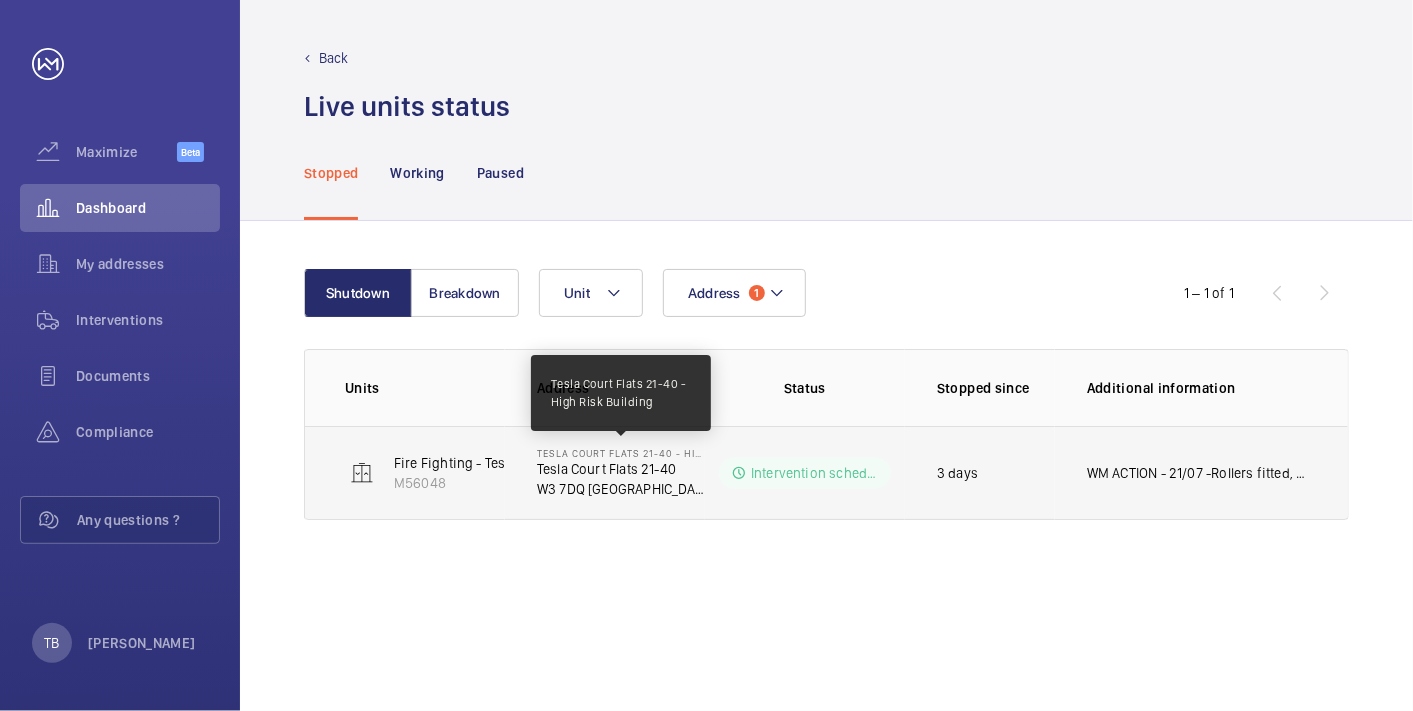 click on "Tesla Court Flats 21-40 - High Risk Building" 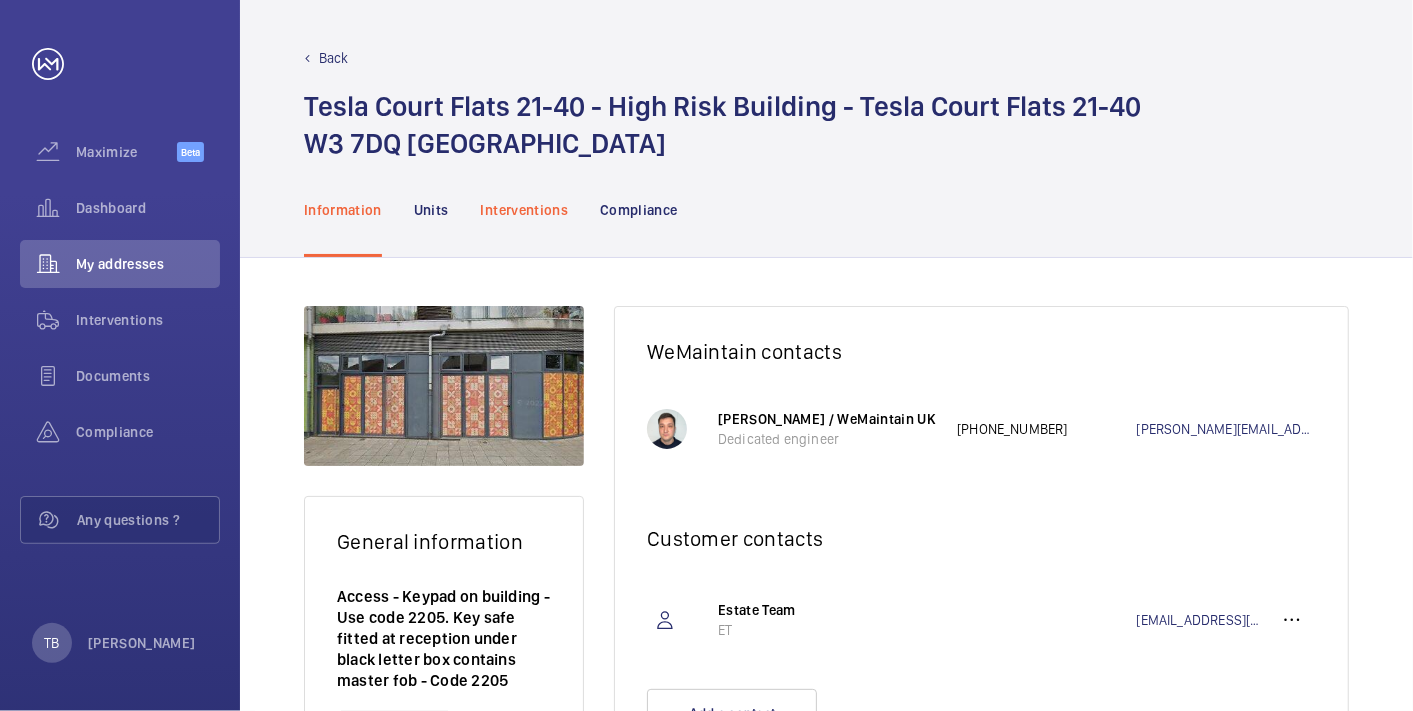 click on "Interventions" 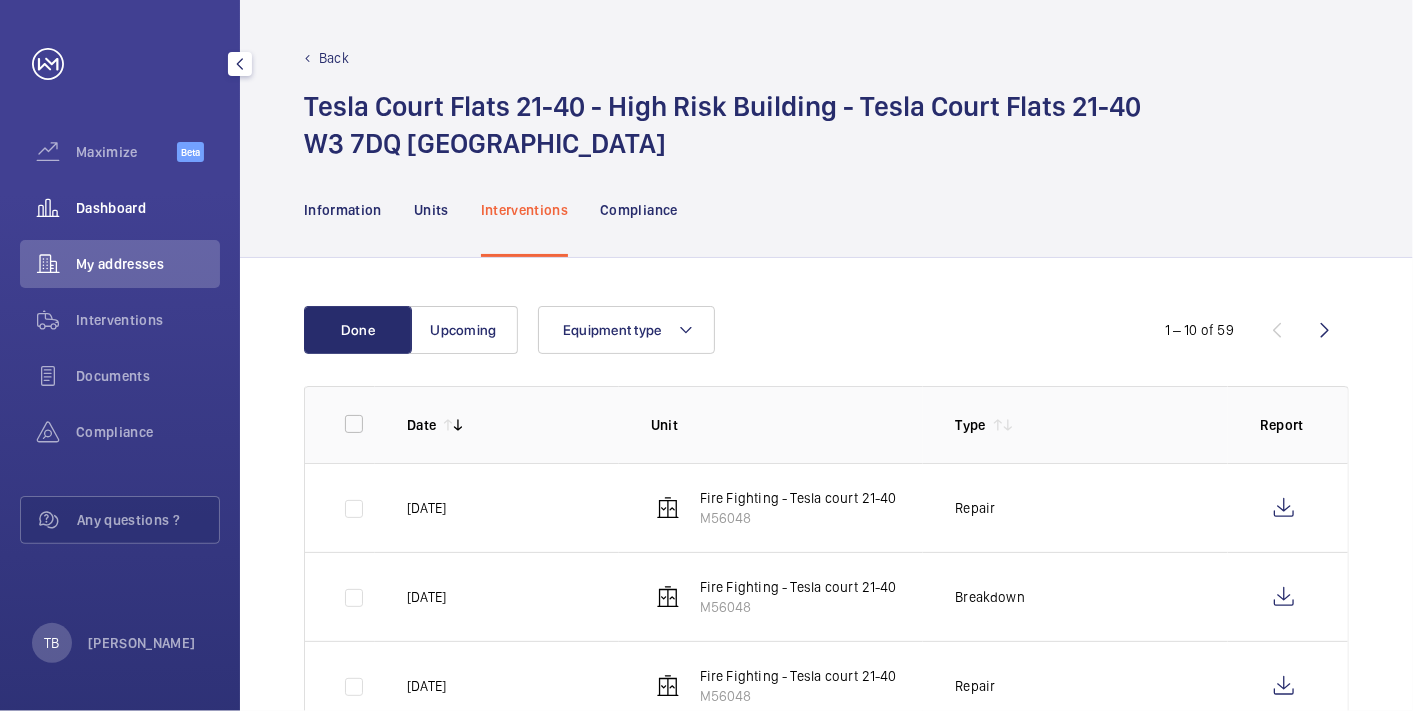 click on "Dashboard" 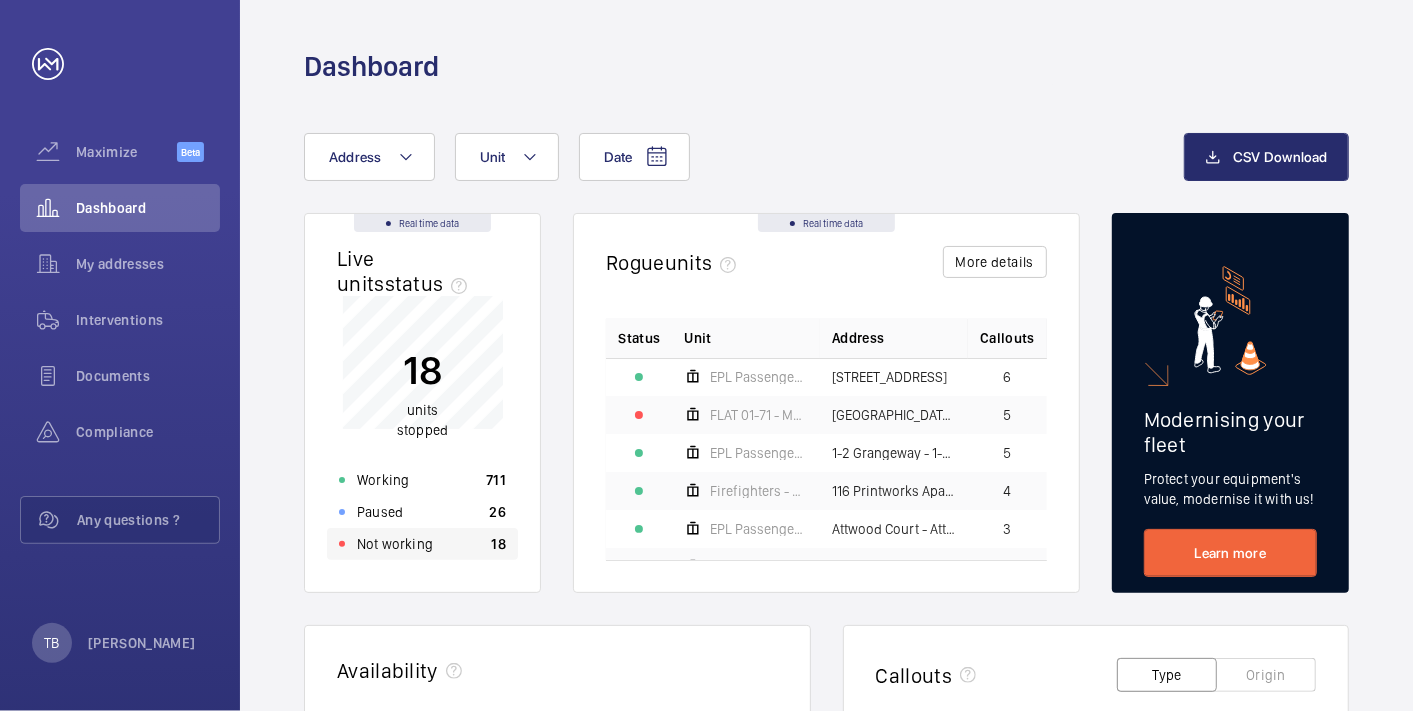 click on "Not working 18" 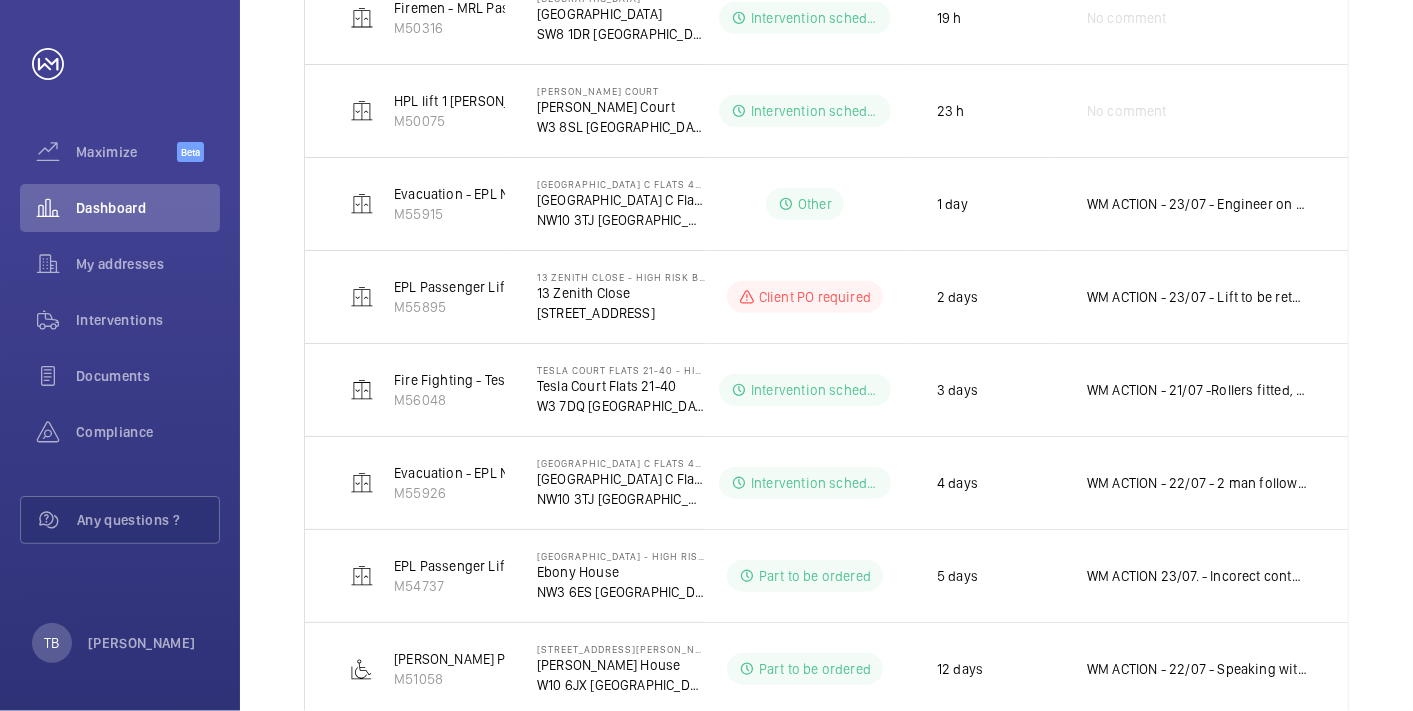 scroll, scrollTop: 505, scrollLeft: 0, axis: vertical 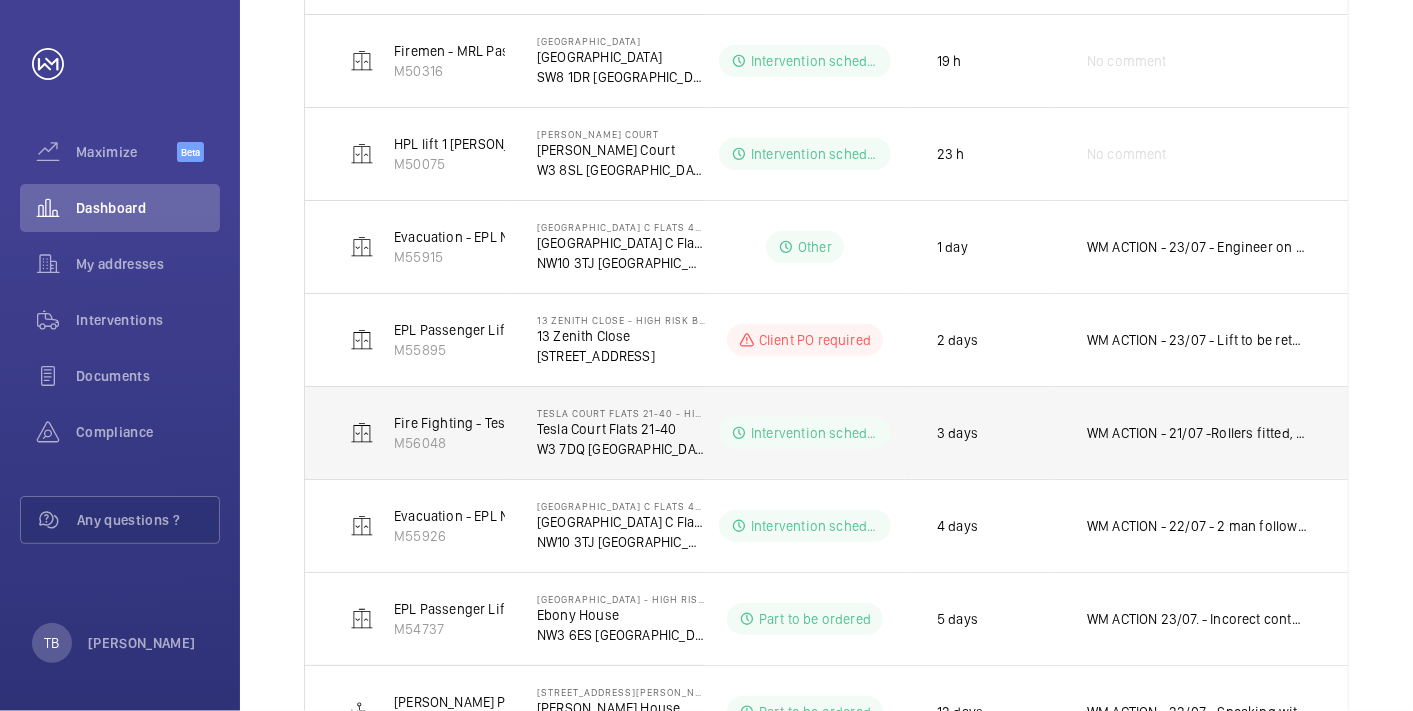 click on "WM ACTION - 21/07 -Rollers fitted, Butterfly contact required, Due in [DATE]" 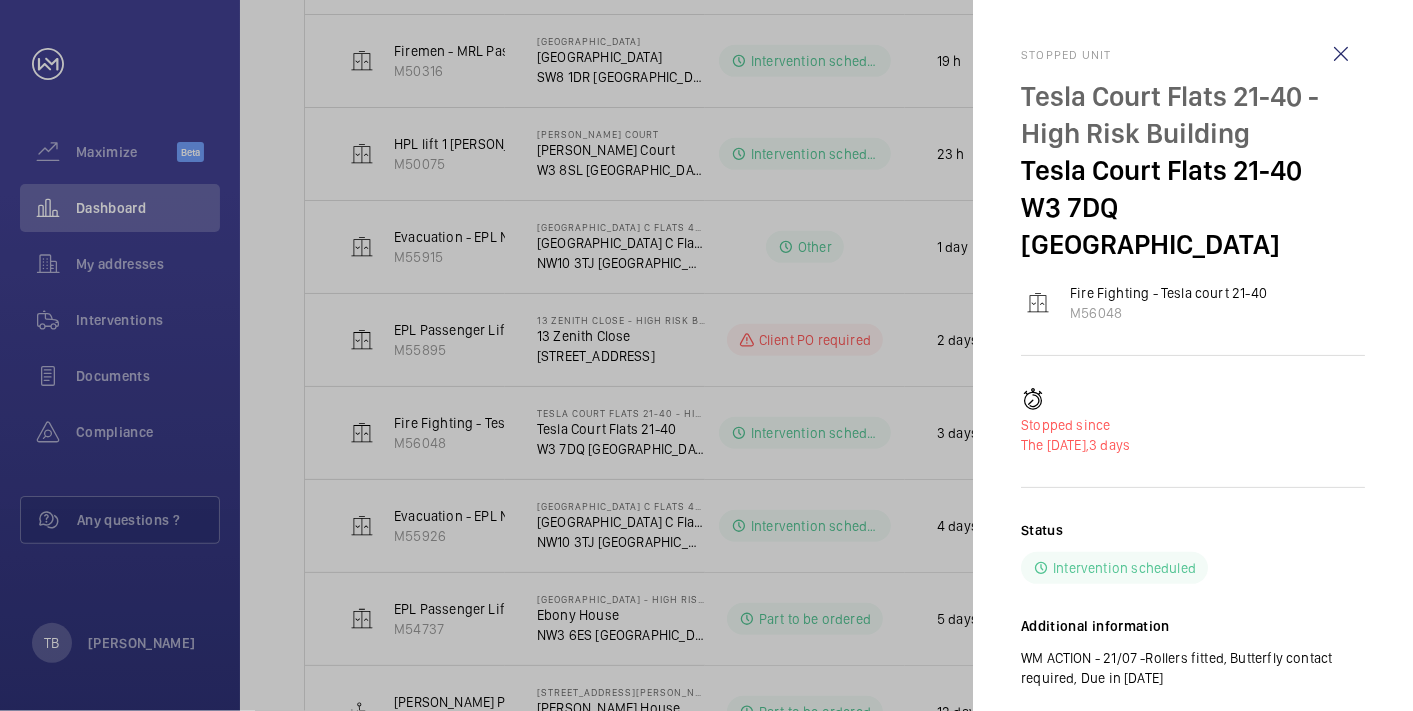 click on "Stopped unit Tesla Court Flats 21-40 - High Risk Building Tesla Court Flats 21-40  W3 7DQ LONDON   Fire Fighting - Tesla court 21-40   M56048  Stopped since The [DATE],  3 days Status Intervention scheduled Additional information  WM ACTION - 21/07 -Rollers fitted, Butterfly contact required, Due in [DATE]" 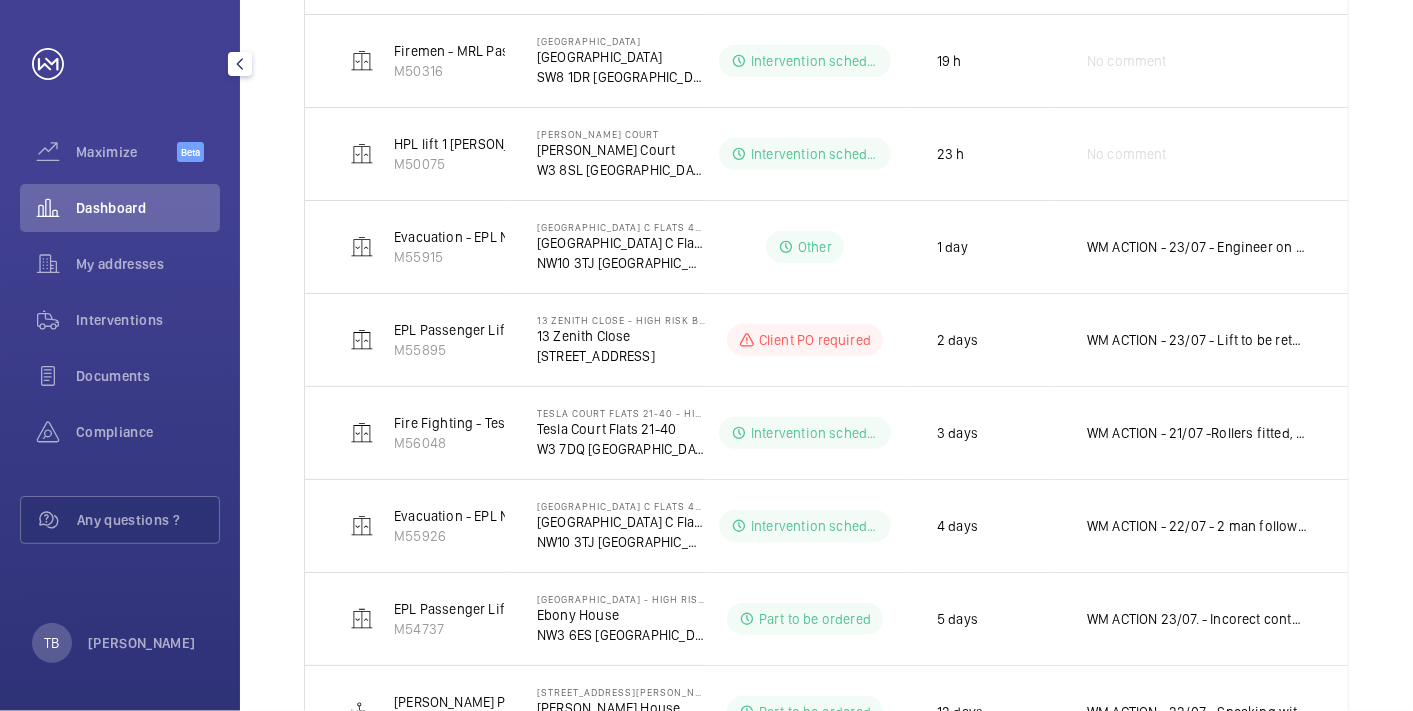 click on "Dashboard" 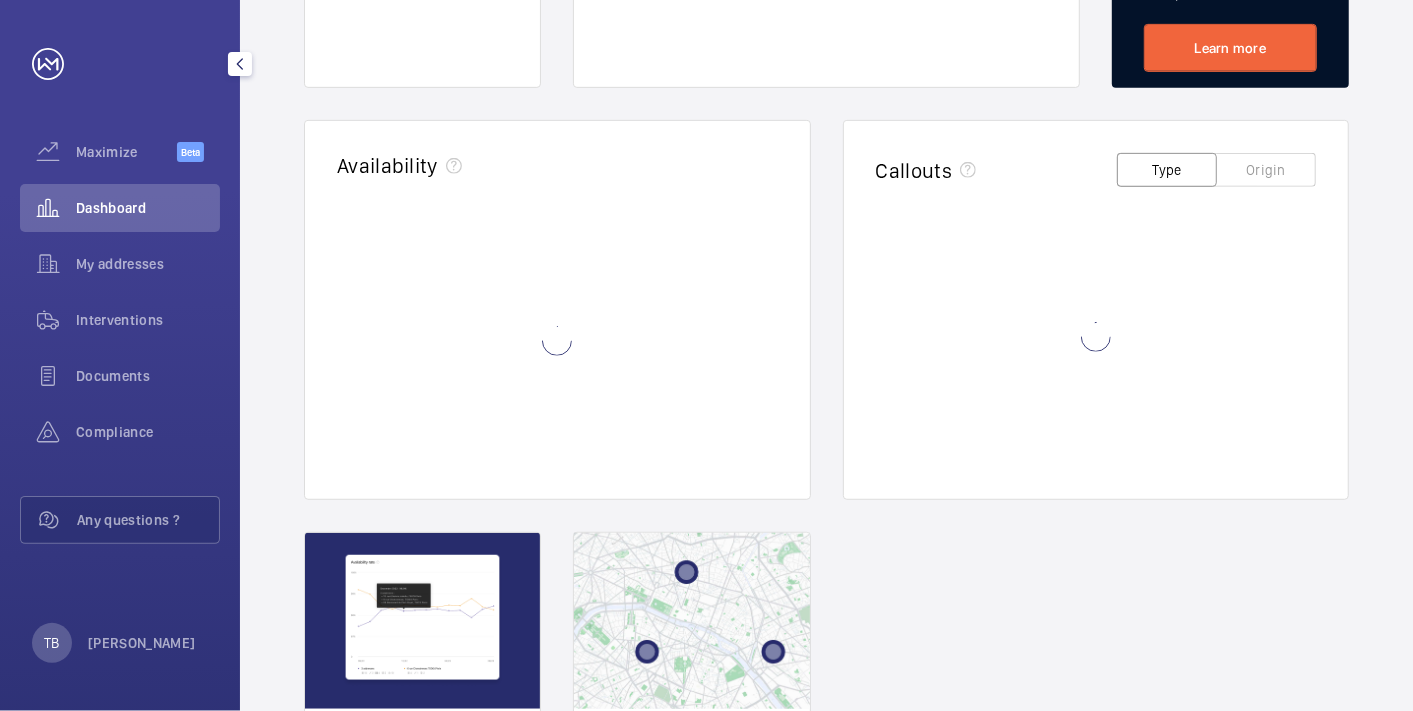 scroll, scrollTop: 0, scrollLeft: 0, axis: both 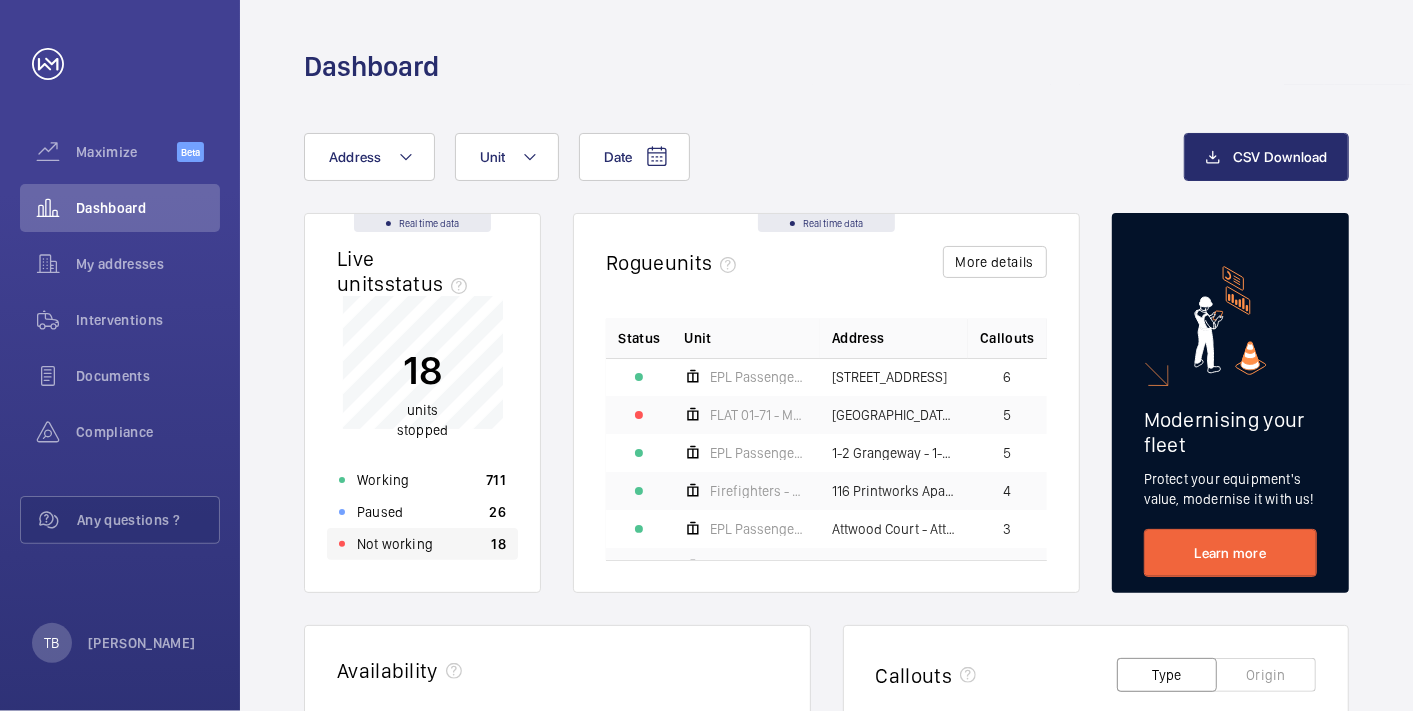 click on "Not working 18" 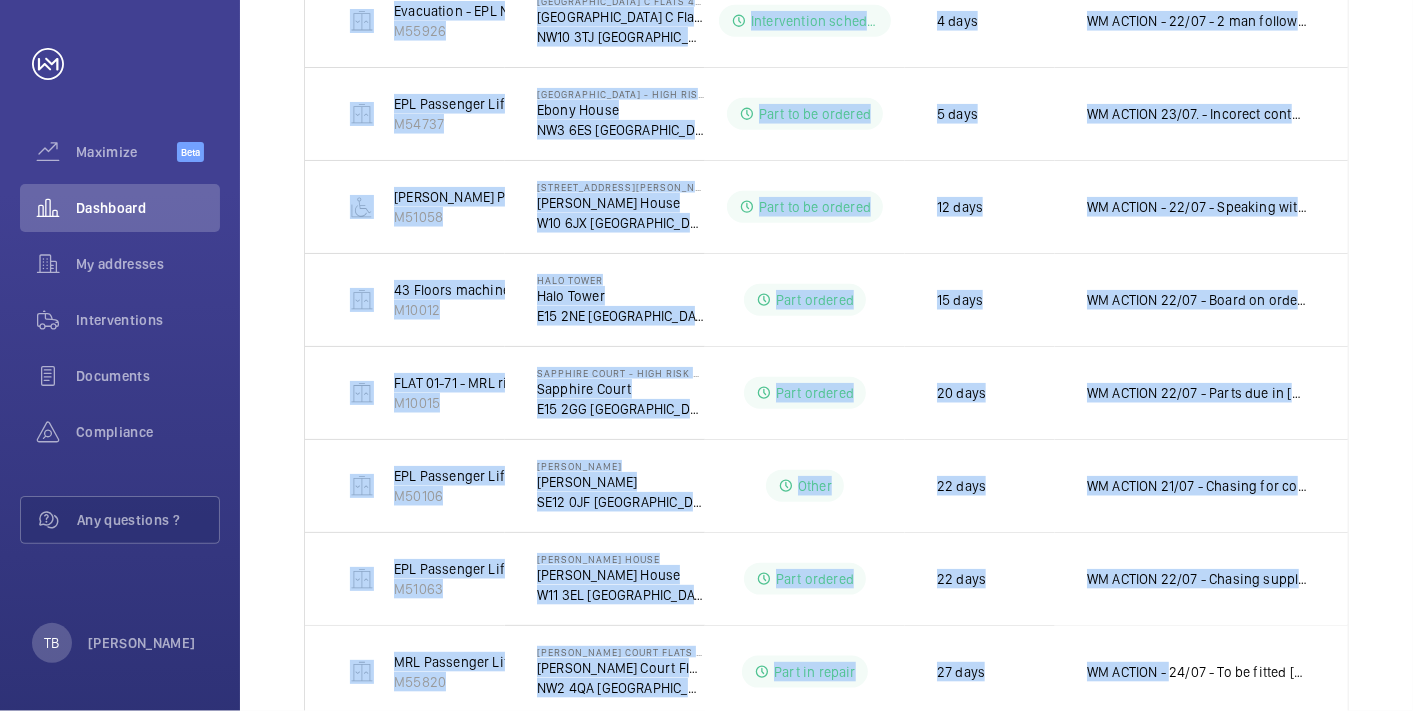 scroll, scrollTop: 1059, scrollLeft: 0, axis: vertical 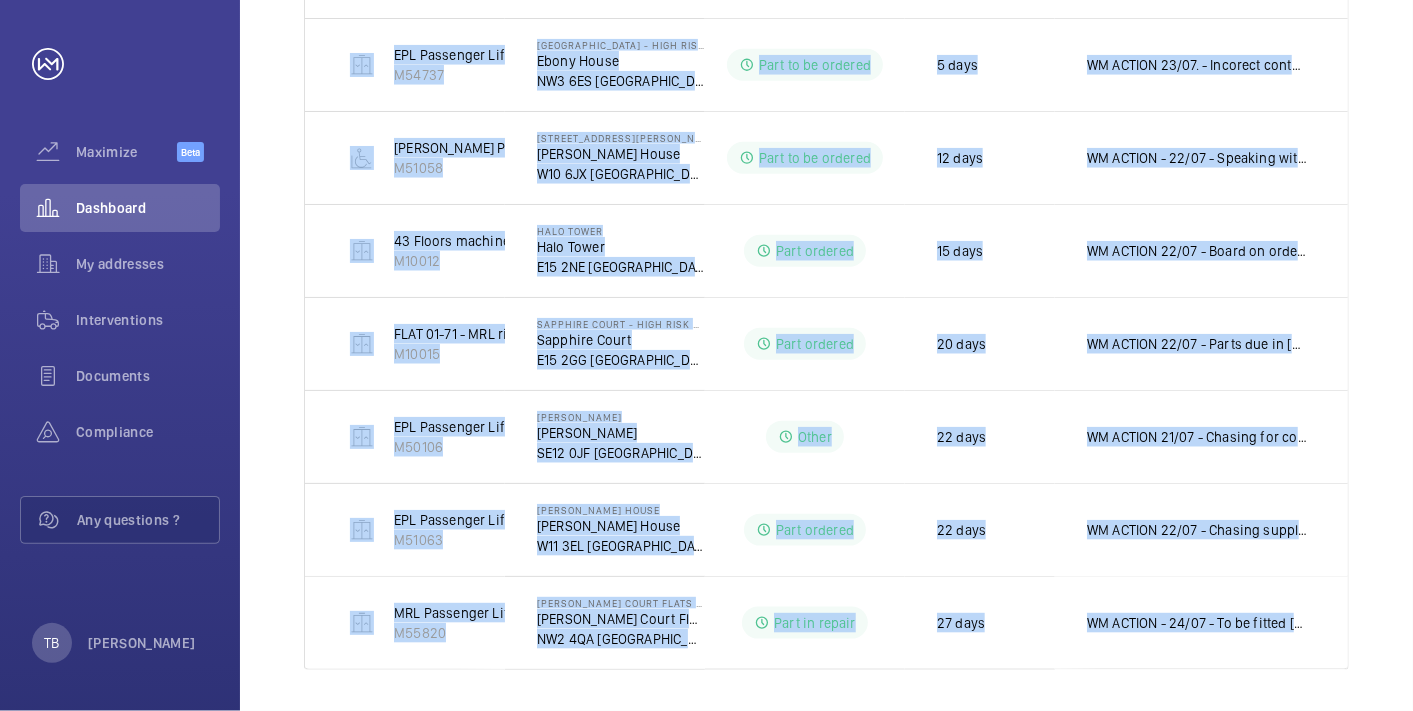 drag, startPoint x: 334, startPoint y: 457, endPoint x: 1417, endPoint y: 655, distance: 1100.9509 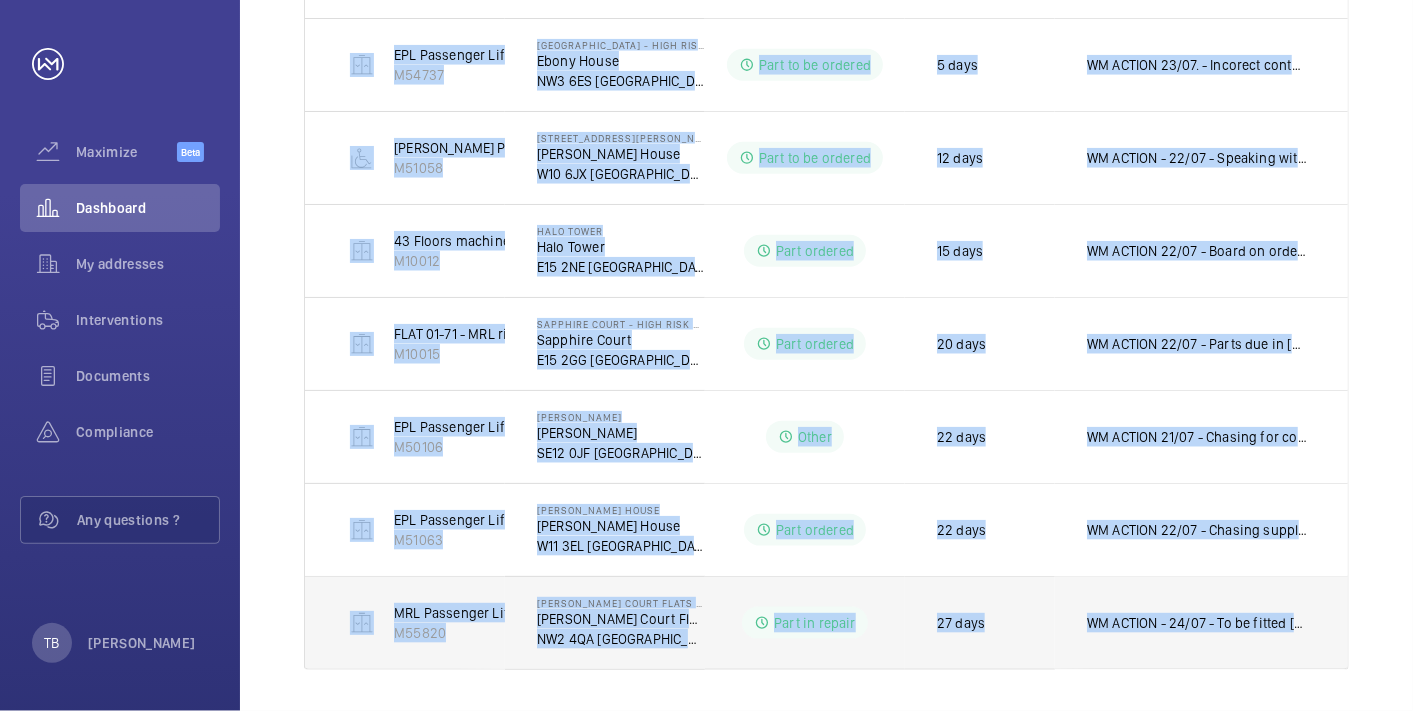 copy on "Evacuation - Right Hand Lift   M62798   Salvor Tower   Salvor Tower   E14 9XY LONDON  No status  10 h  No comment  Firemen - MRL Passenger Lift   M50316   Lulworth House   Lulworth House   SW8 1DR LONDON  Intervention scheduled  20 h  No comment  HPL lift 1 lester/igb hydro    M50075   Sidney Miller Court   Sidney Miller Court   W3 8SL LONDON  Intervention scheduled  23 h   WM ACTION - 24/07 - Car door belt snapped, new required chasing eta    Evacuation - EPL No 3 Flats 45-101 L/h   M55915   Donnington Court Block C Flats 45-101 - High Risk Building   Donnington Court Block C Flats 45-101   NW10 3TJ LONDON  Other 1 day  WM ACTION - 24/07 - Possible drive failure, tech required
23/07 - Engineer on site now for power issues    EPL Passenger Lift   M55895   13 Zenith Close - High Risk Building   13 Zenith Close   NW9 6FJ LONDON  Client PO required  2 days  WM ACTION - 23/07 - Lift to be returned to service today
22/07 - Pit pump out to be completed today
21/07 - Pit flooded with water - Quote sent   Fire F..." 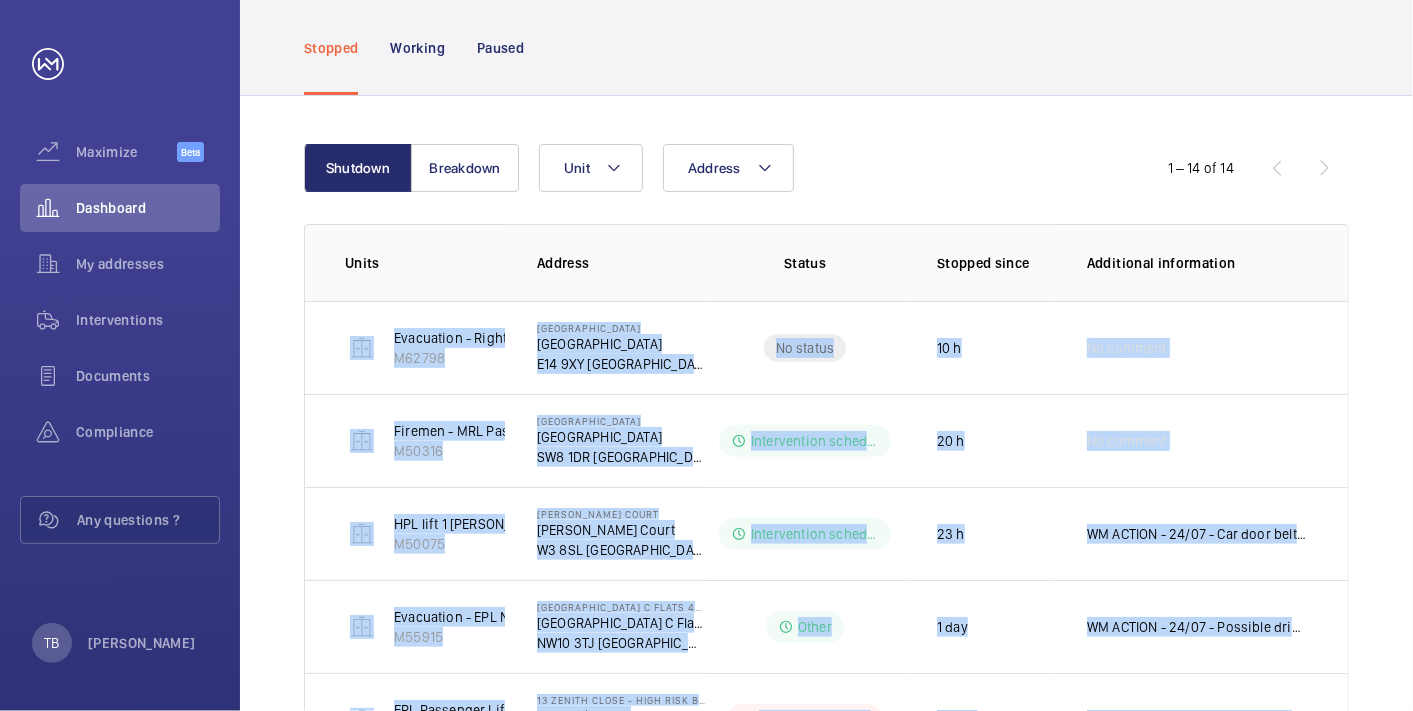 scroll, scrollTop: 0, scrollLeft: 0, axis: both 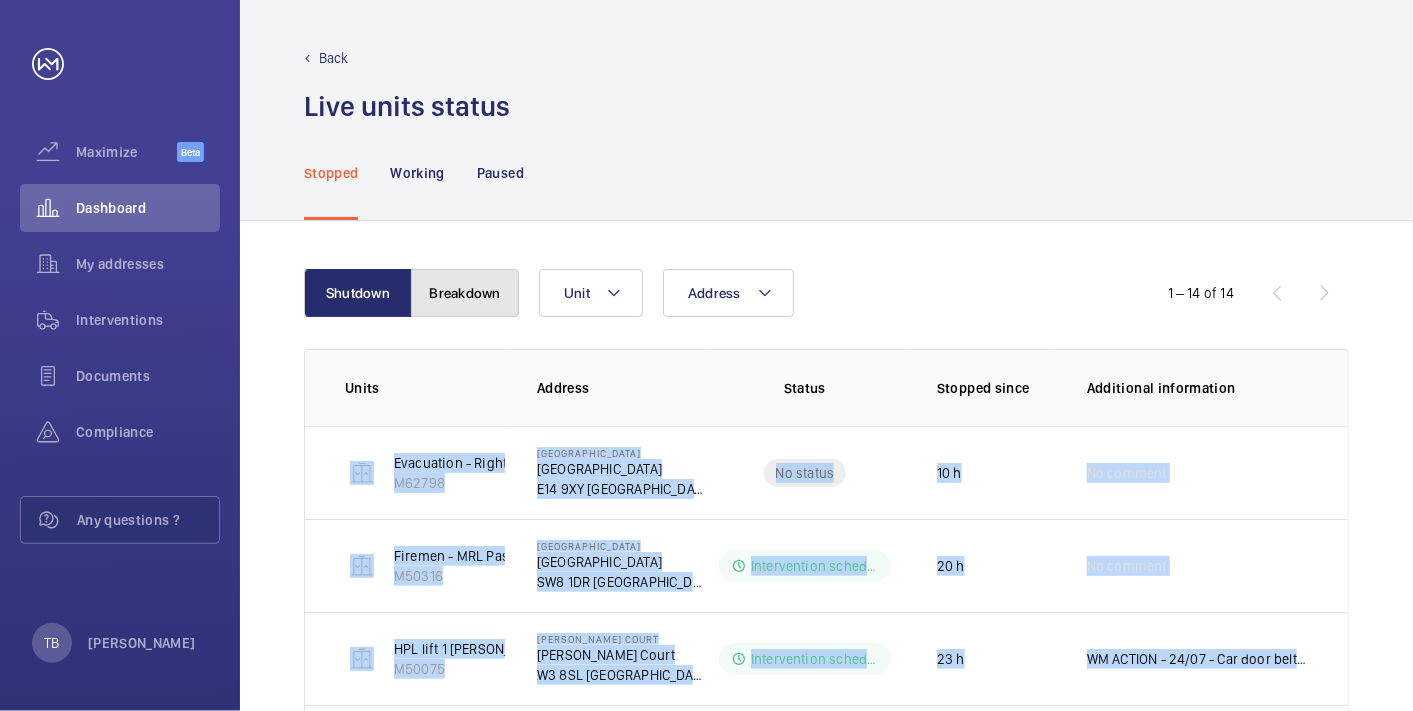 click on "Breakdown" 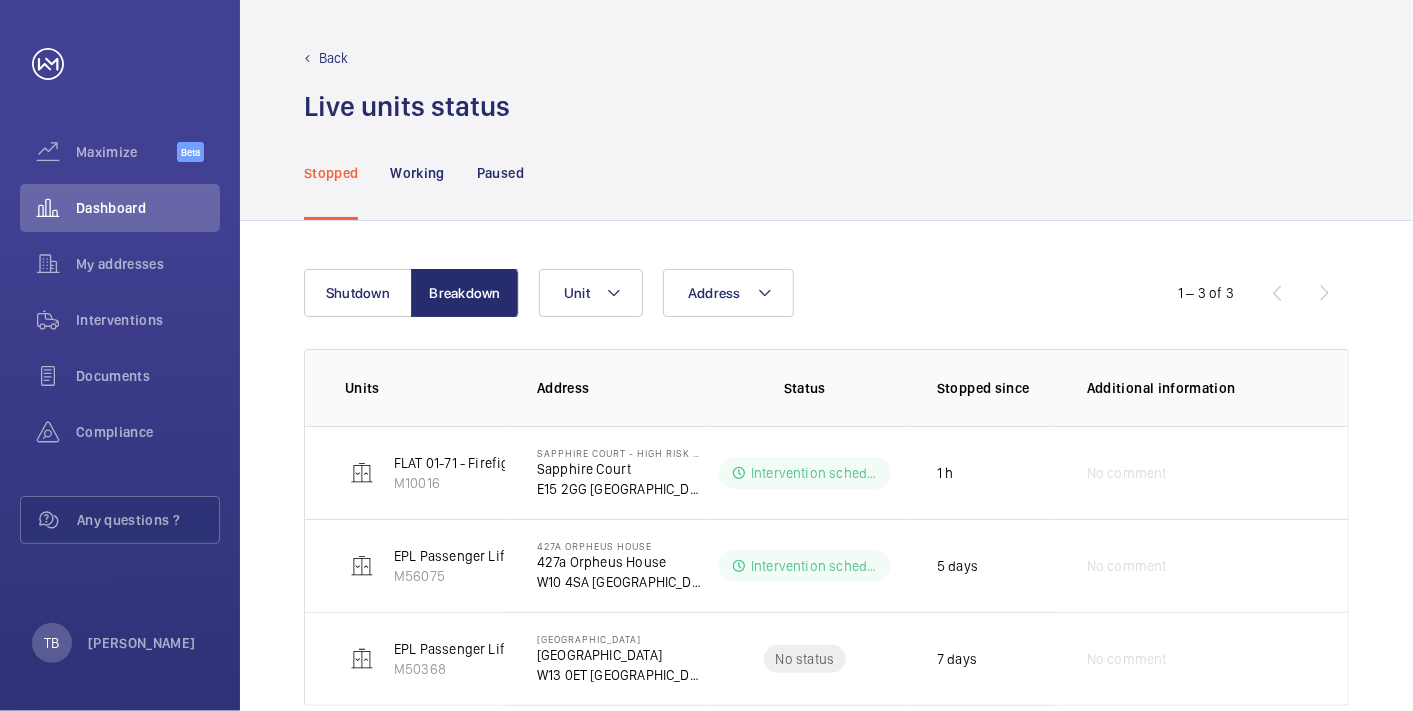 click on "Stopped Working Paused" 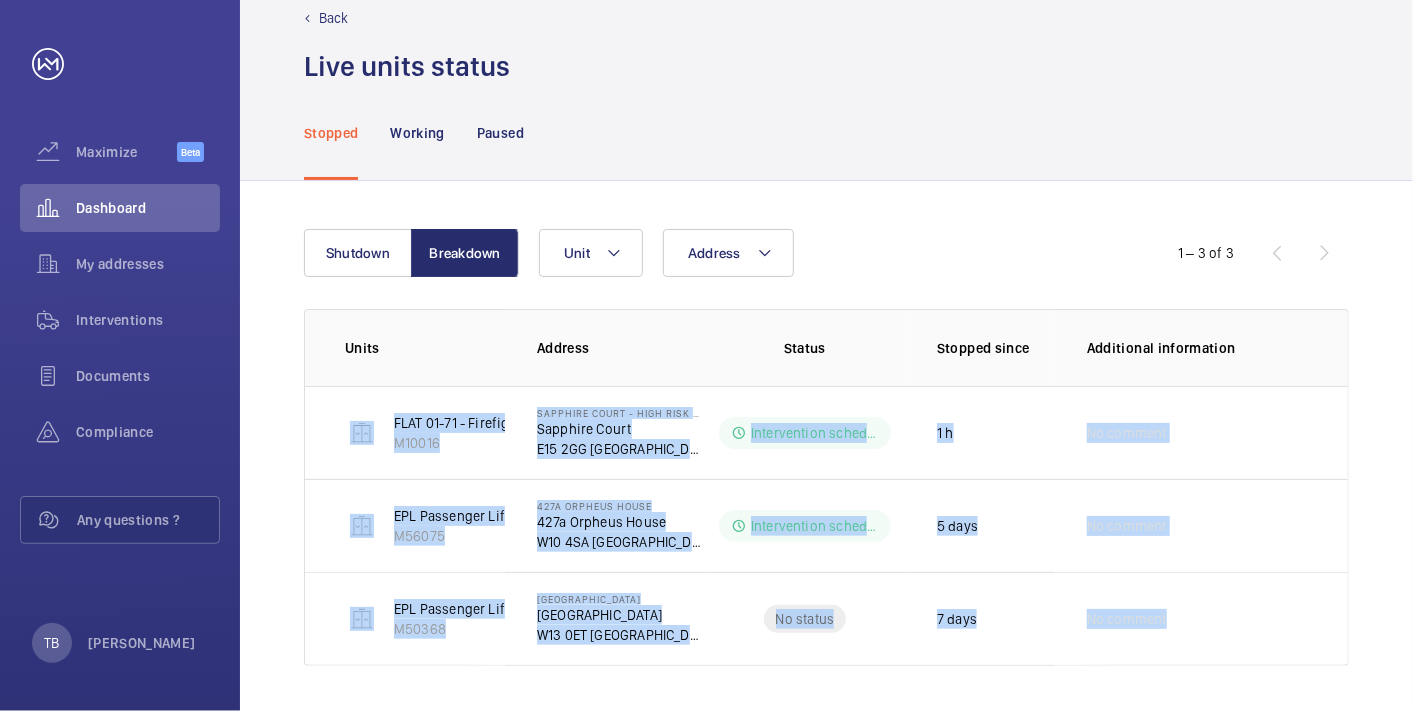 drag, startPoint x: 319, startPoint y: 406, endPoint x: 1362, endPoint y: 671, distance: 1076.1384 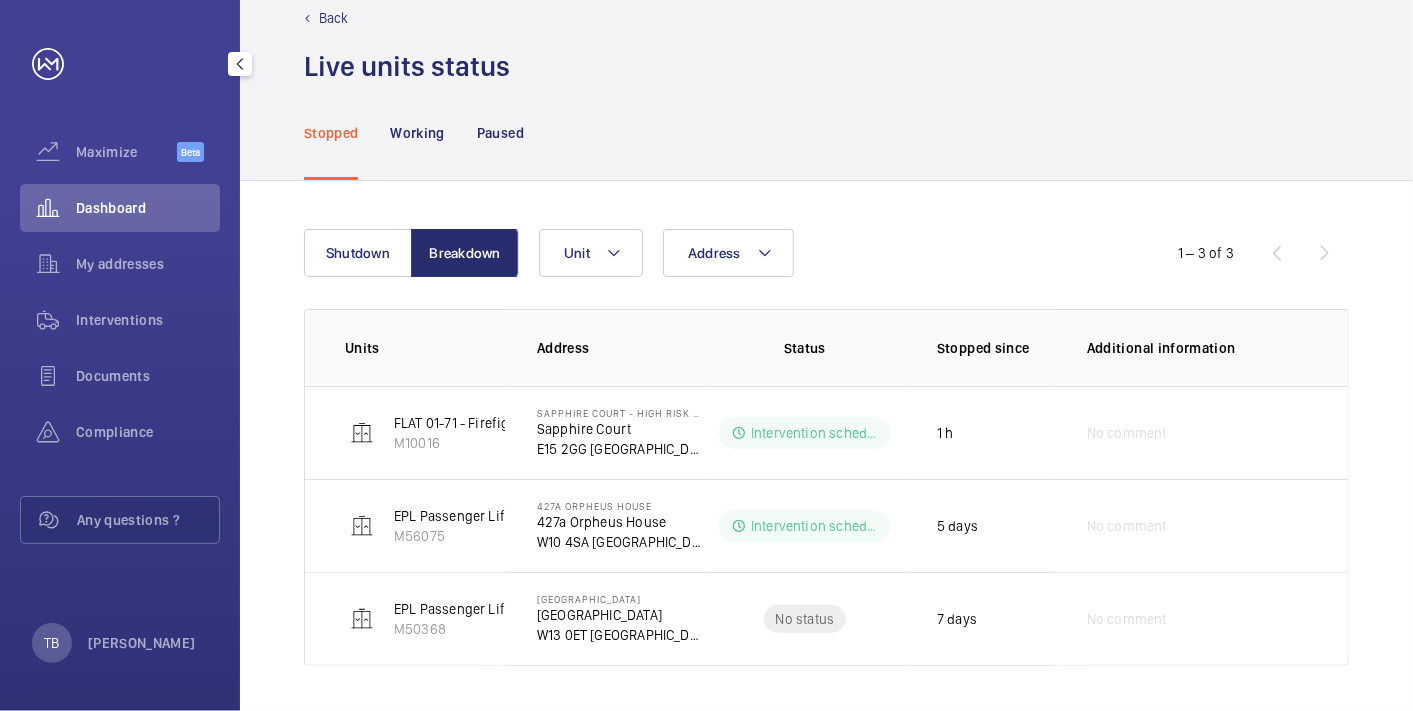 click on "Dashboard" 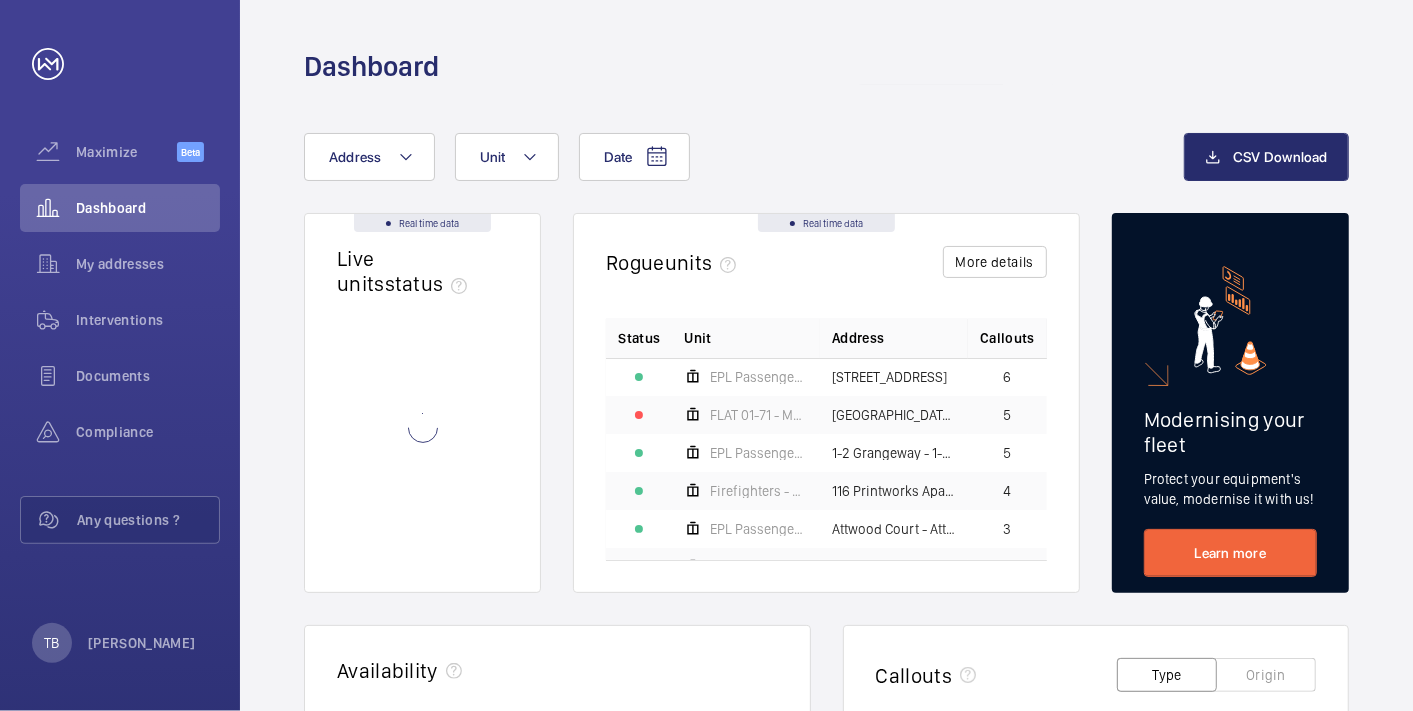 click on "Date Address Unit CSV Download Real time data Live units  status﻿ Real time data Rogue  units More details Status Unit Address Callouts EPL Passenger Lift 72-101 72-101 Geneva Court - 72-101 Geneva Court 6 FLAT 01-71 - MRL right hand side lift - 10 Floors Sapphire Court - High Risk Building - Sapphire Court 5 EPL Passenger Lift 1-2 Grangeway - 1-2 Grangeway 5 Firefighters - EPL Flats 1-65 No 1 116 Printworks Apartments Flats 1-65 - High Risk Building - 116 Printworks Apartments Flats 1-65 4 EPL Passenger Lift 1 Attwood Court - Attwood Court 3 Firemen - EPL Passenger Lift Melbury House - Melbury House 3 EPL Passenger Lift Cleves Court - High Risk Building - Cleves Court 3 EPL Passenger Lift St Bartholomews Court - St Bartholomews Court 3 Evacuation - EPL No 2 Flats 22-44 Block B Donnington Court Block B Flats 22-44 - High Risk Building - Donnington Court Block B Flats 22-44 3 EPL Passenger Lift No 1 Anthony Court - High Risk Building - Anthony Court 3 Evacuation - EPL No 4 Flats 45-101 R/h 3 3 2 2 2 2 2 2 2" 